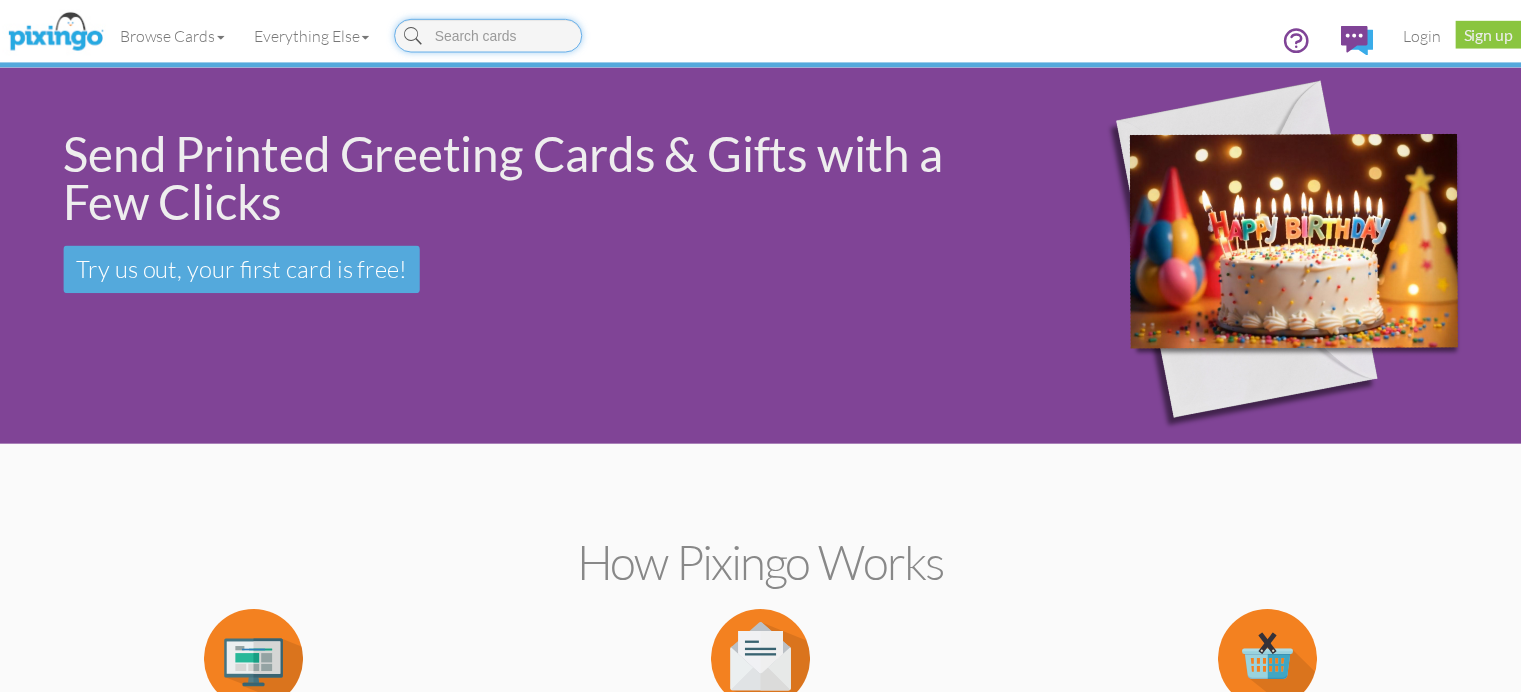 scroll, scrollTop: 0, scrollLeft: 0, axis: both 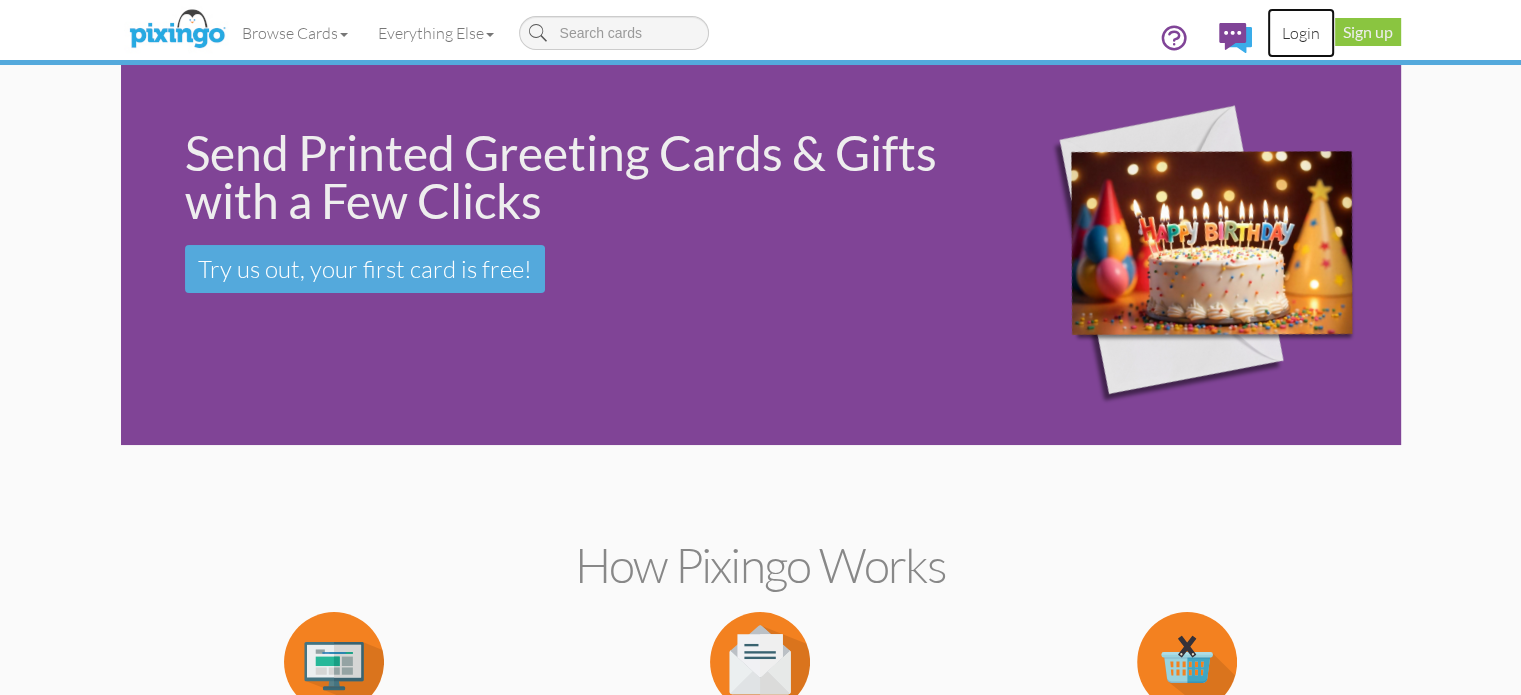 click on "Login" at bounding box center [1301, 33] 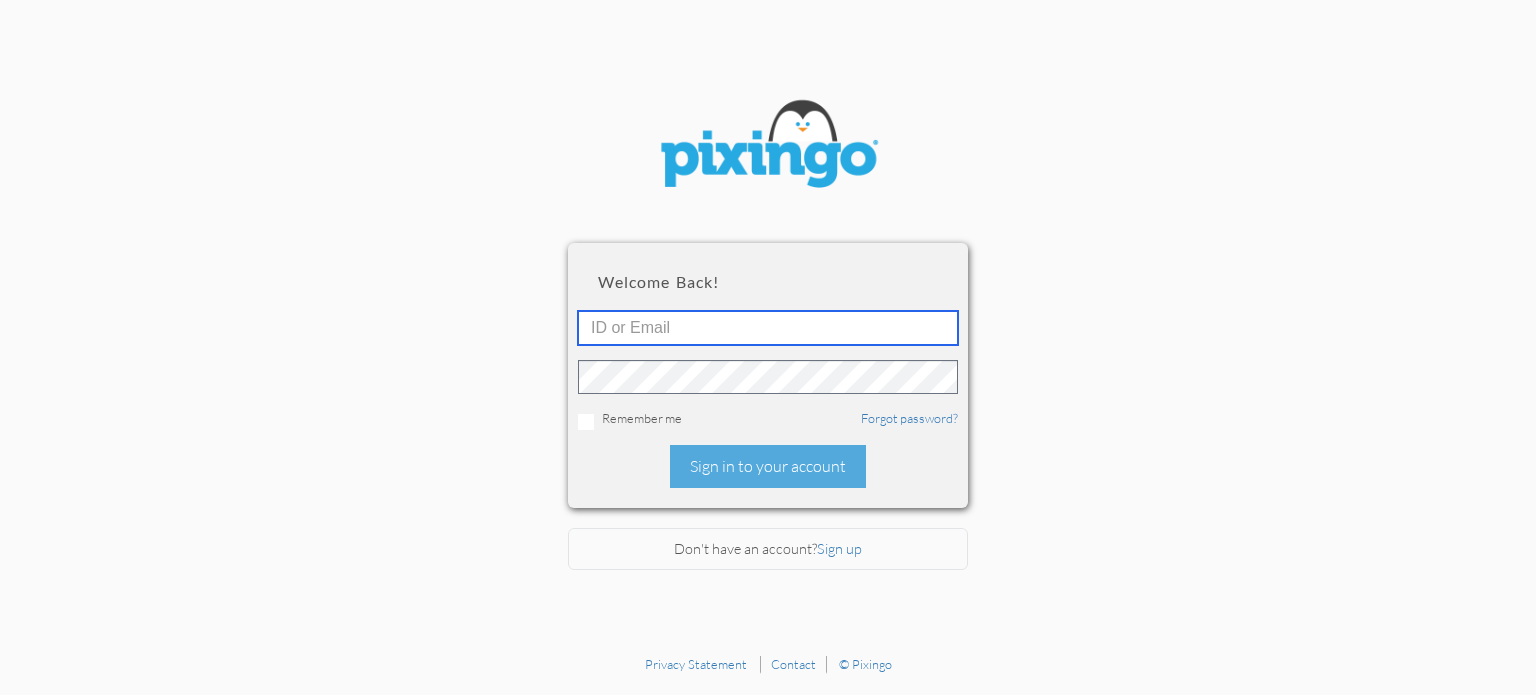 type on "[PERSON_NAME][EMAIL_ADDRESS][DOMAIN_NAME]" 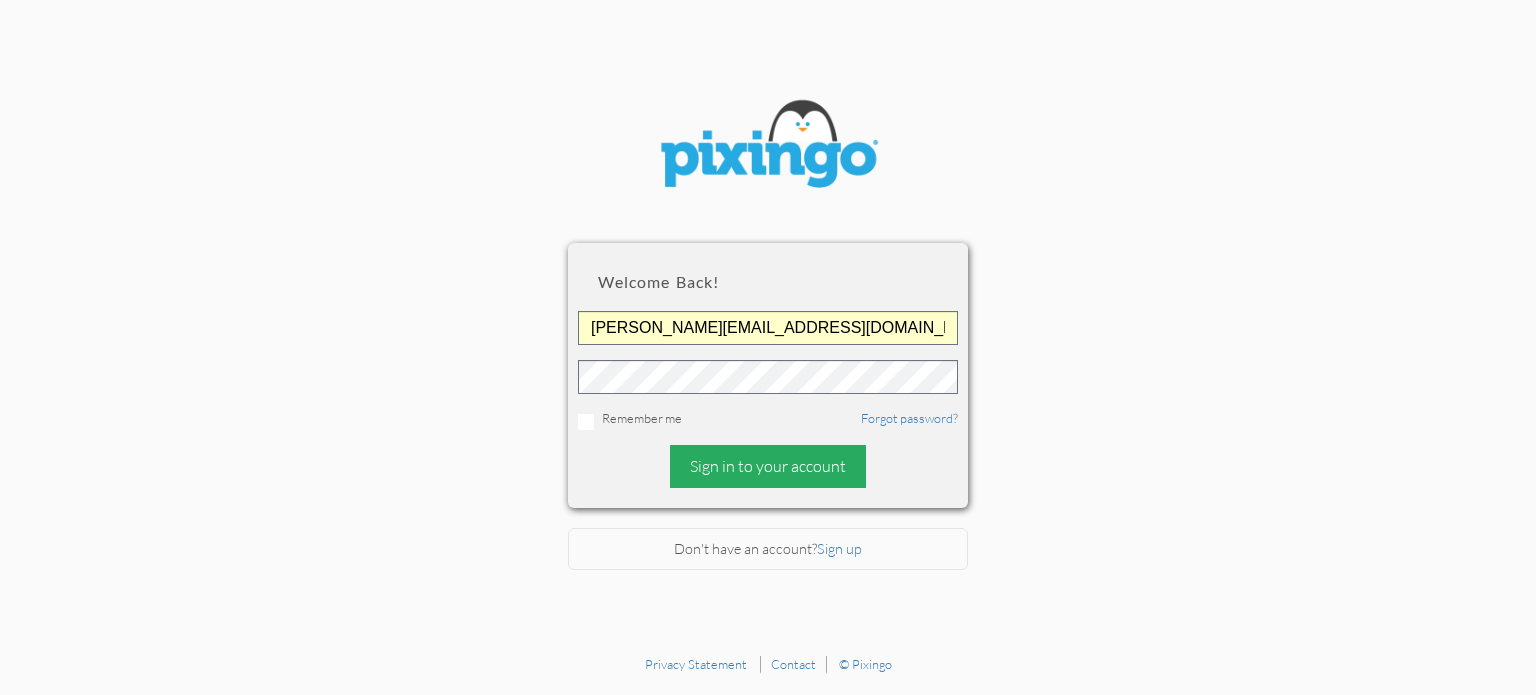 click on "Sign in to your account" at bounding box center (768, 466) 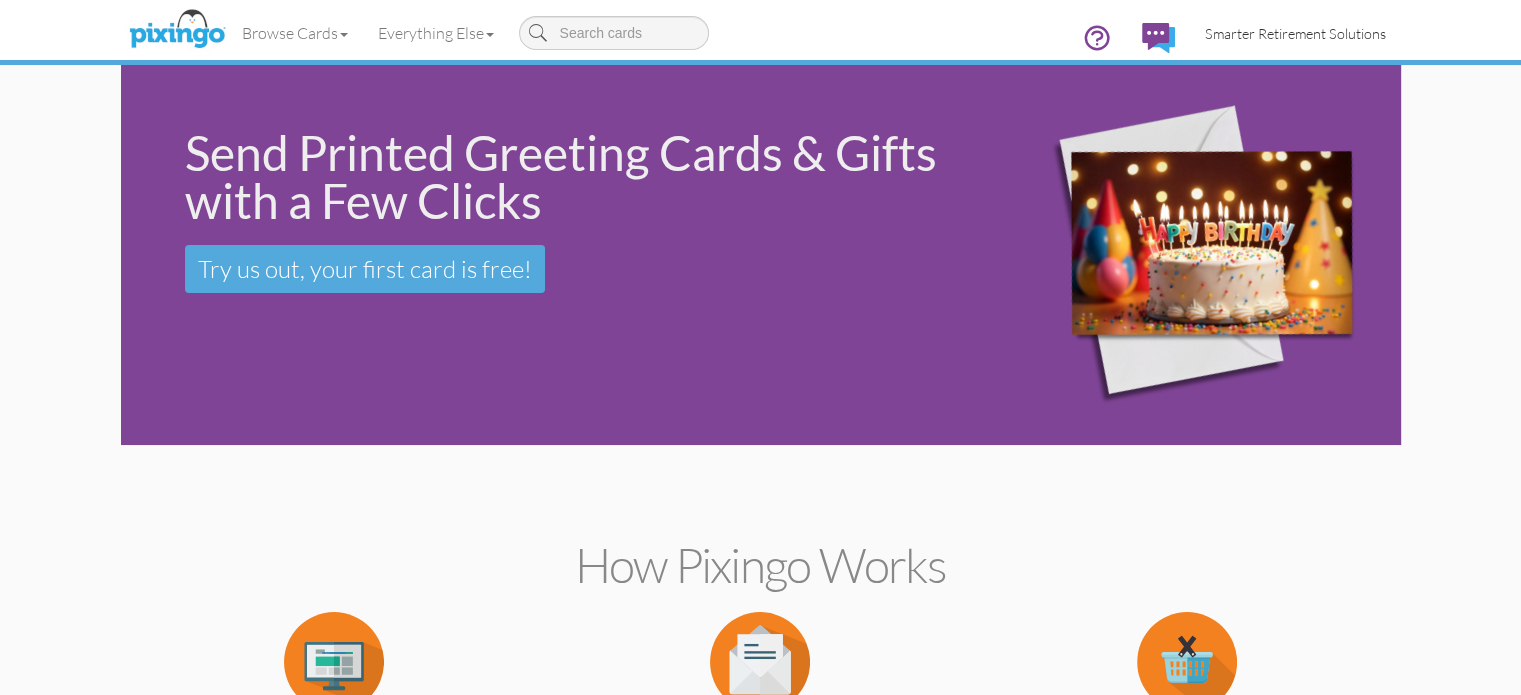 click on "Smarter Retirement Solutions" at bounding box center (1295, 33) 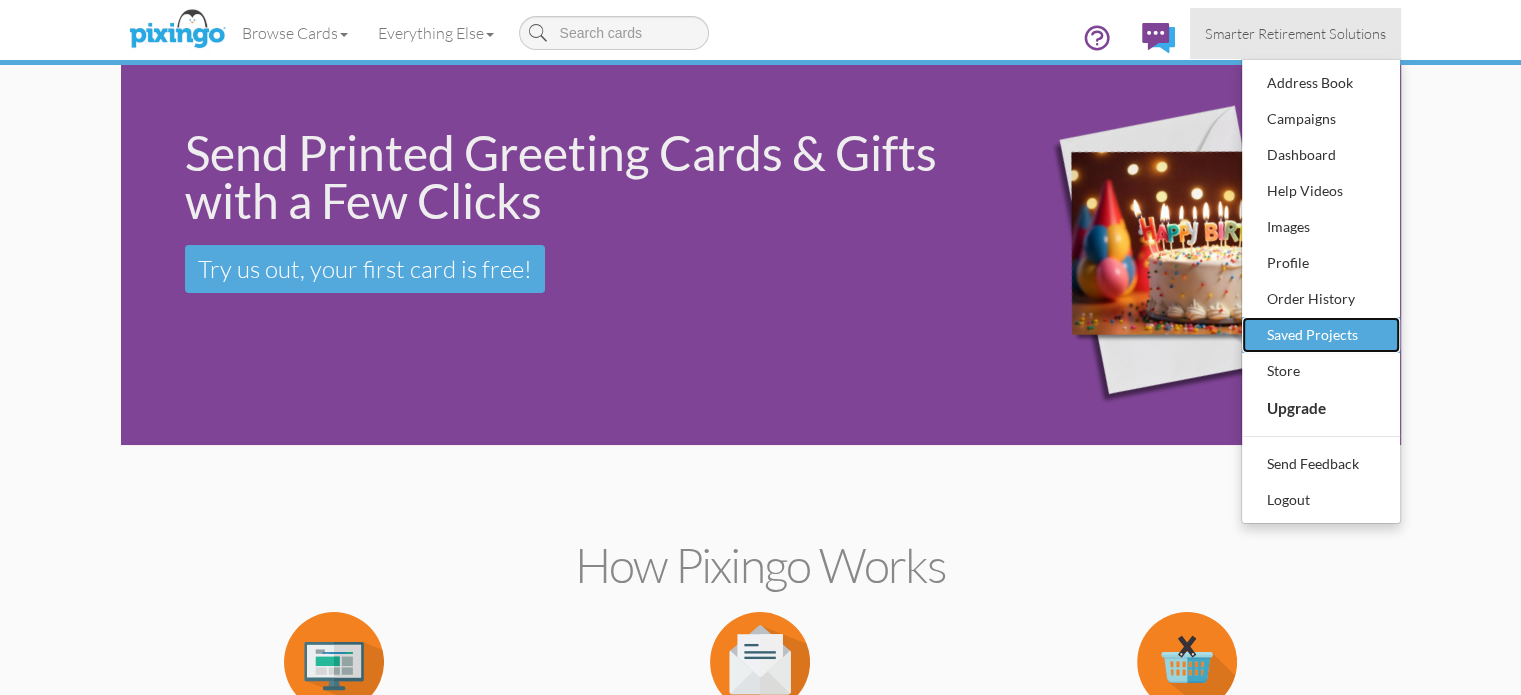 click on "Saved Projects" at bounding box center [1321, 335] 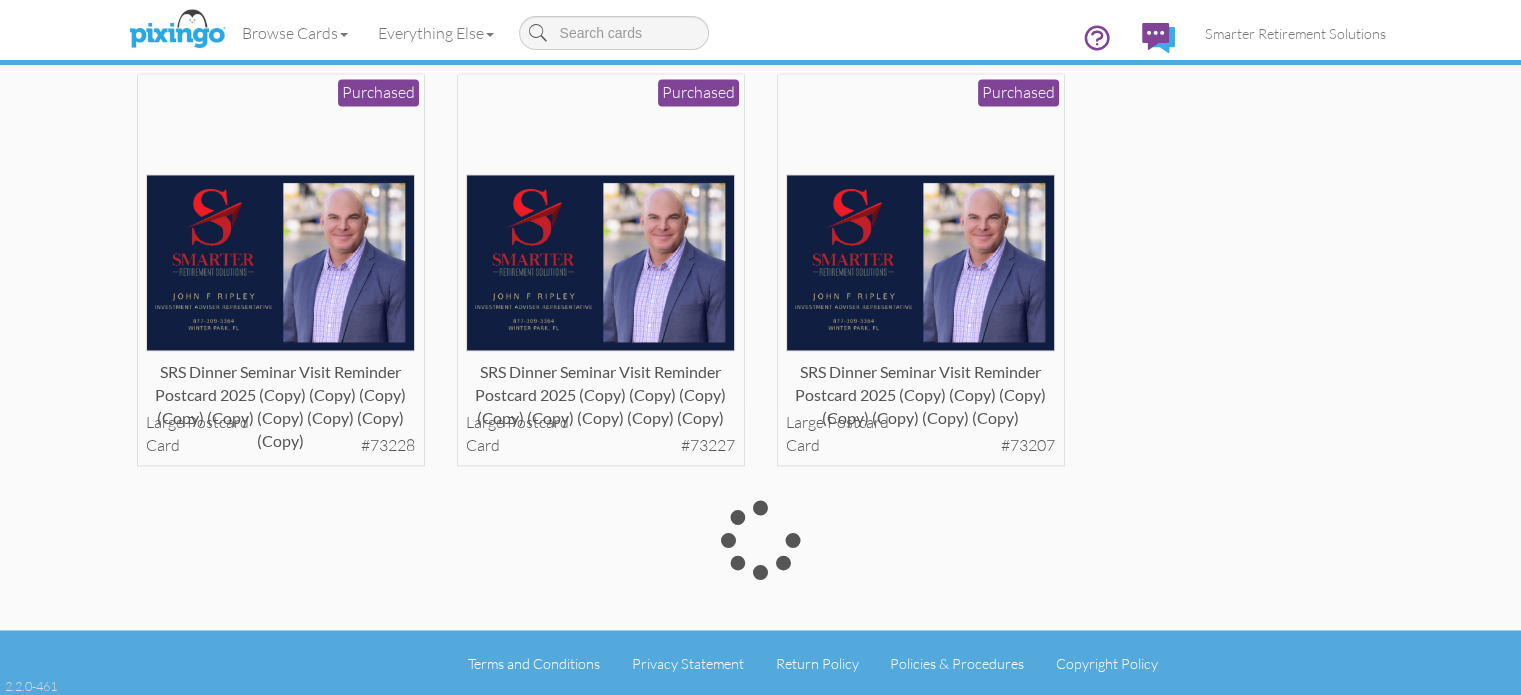 scroll, scrollTop: 3900, scrollLeft: 0, axis: vertical 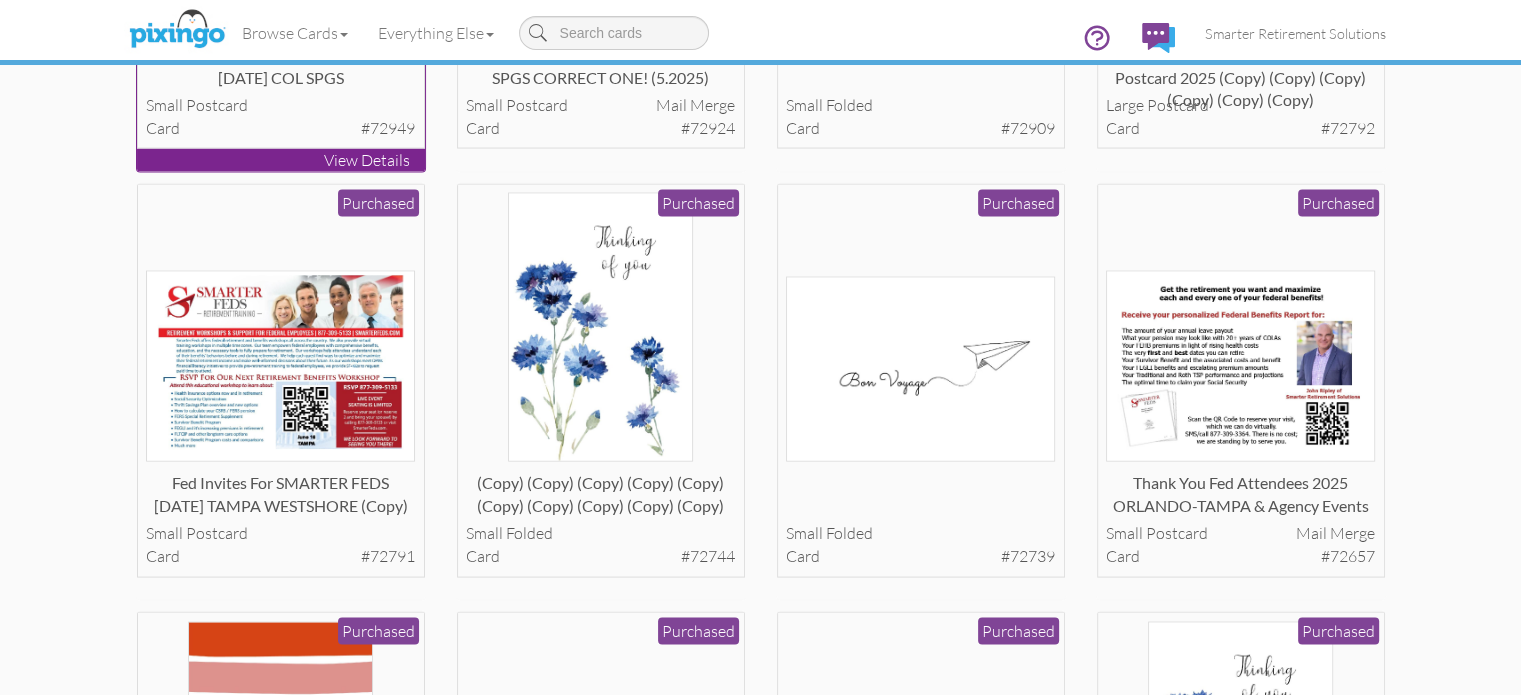 click at bounding box center [280, -62] 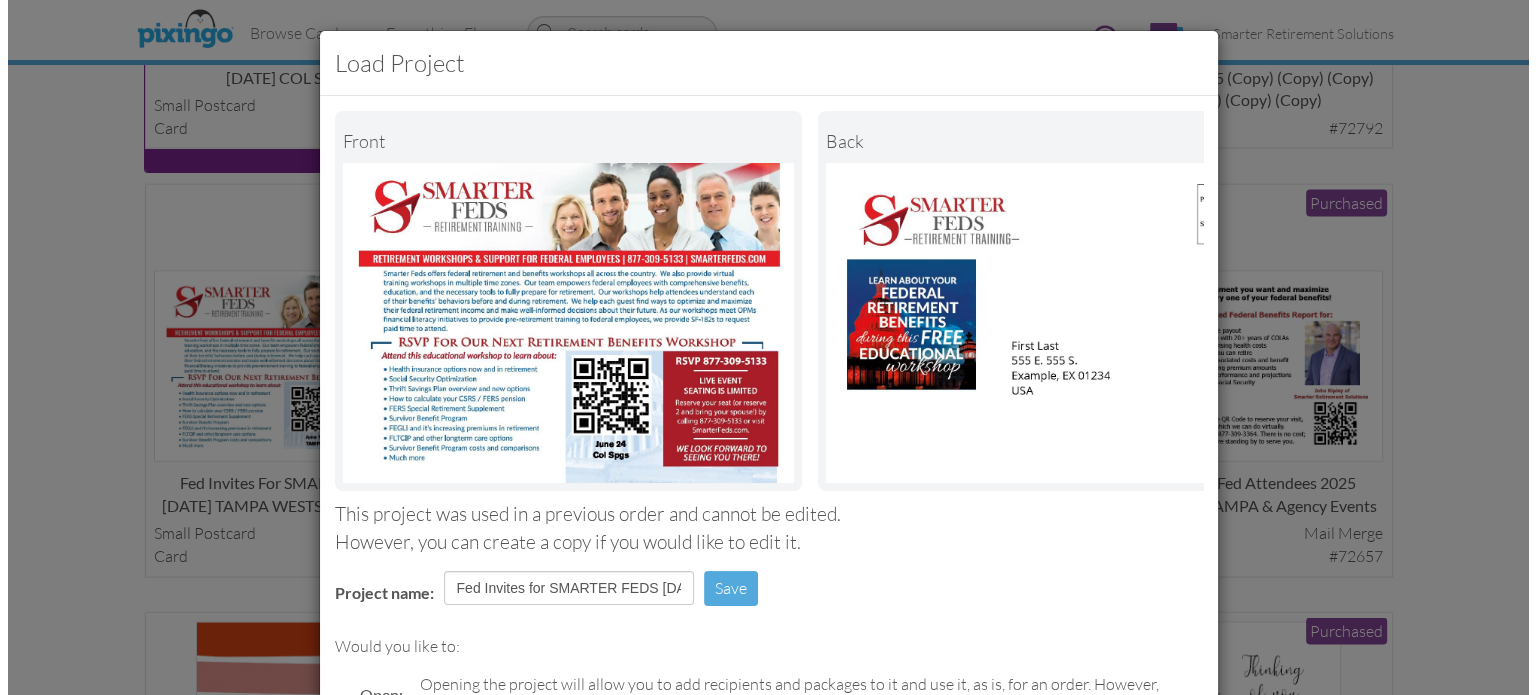 scroll, scrollTop: 3923, scrollLeft: 0, axis: vertical 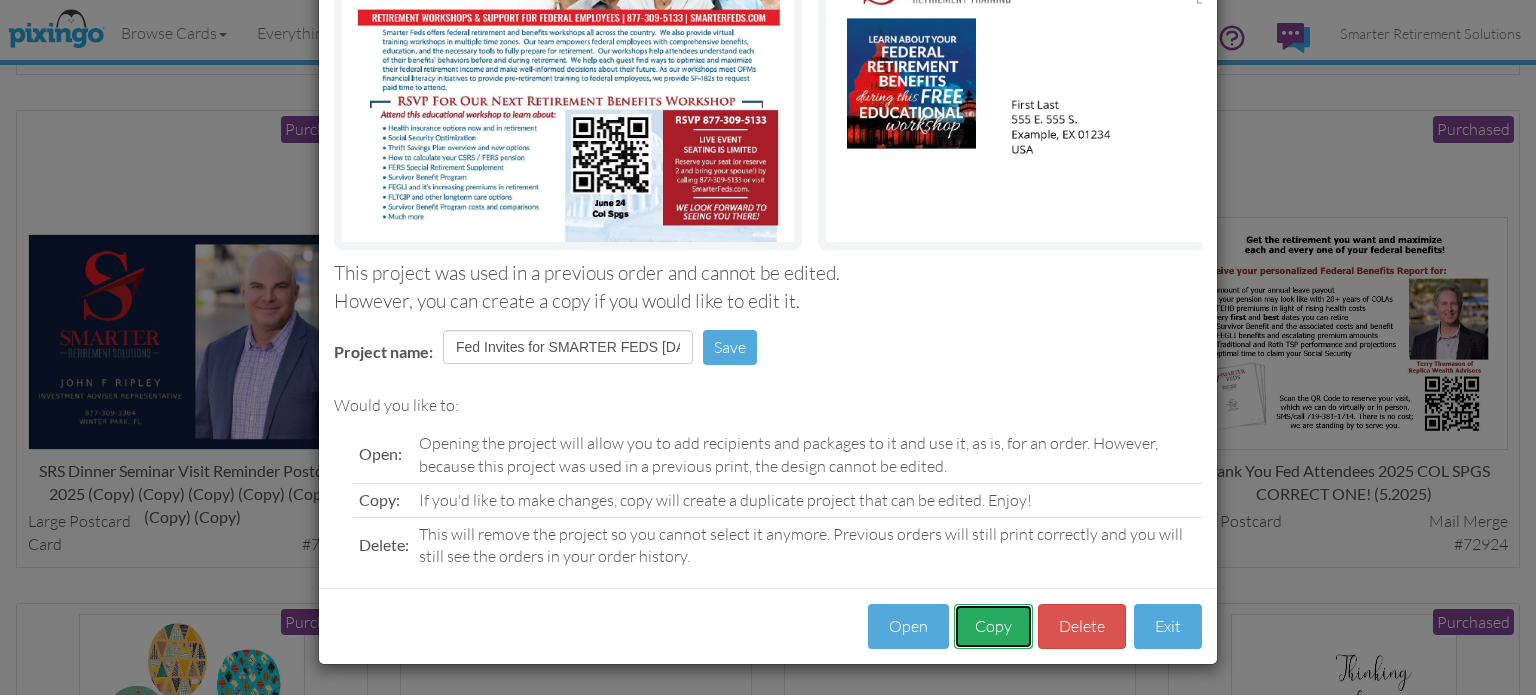 click on "Copy" at bounding box center (993, 626) 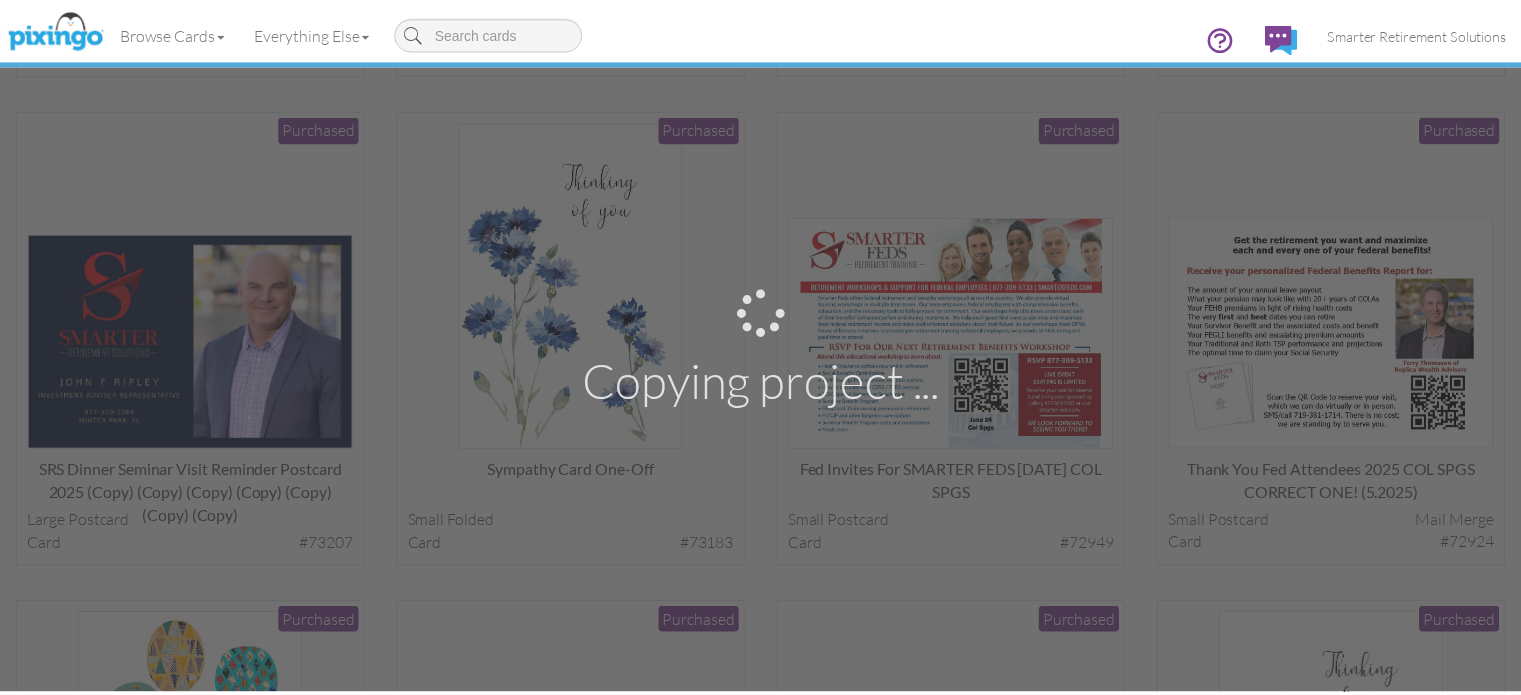 scroll, scrollTop: 3900, scrollLeft: 0, axis: vertical 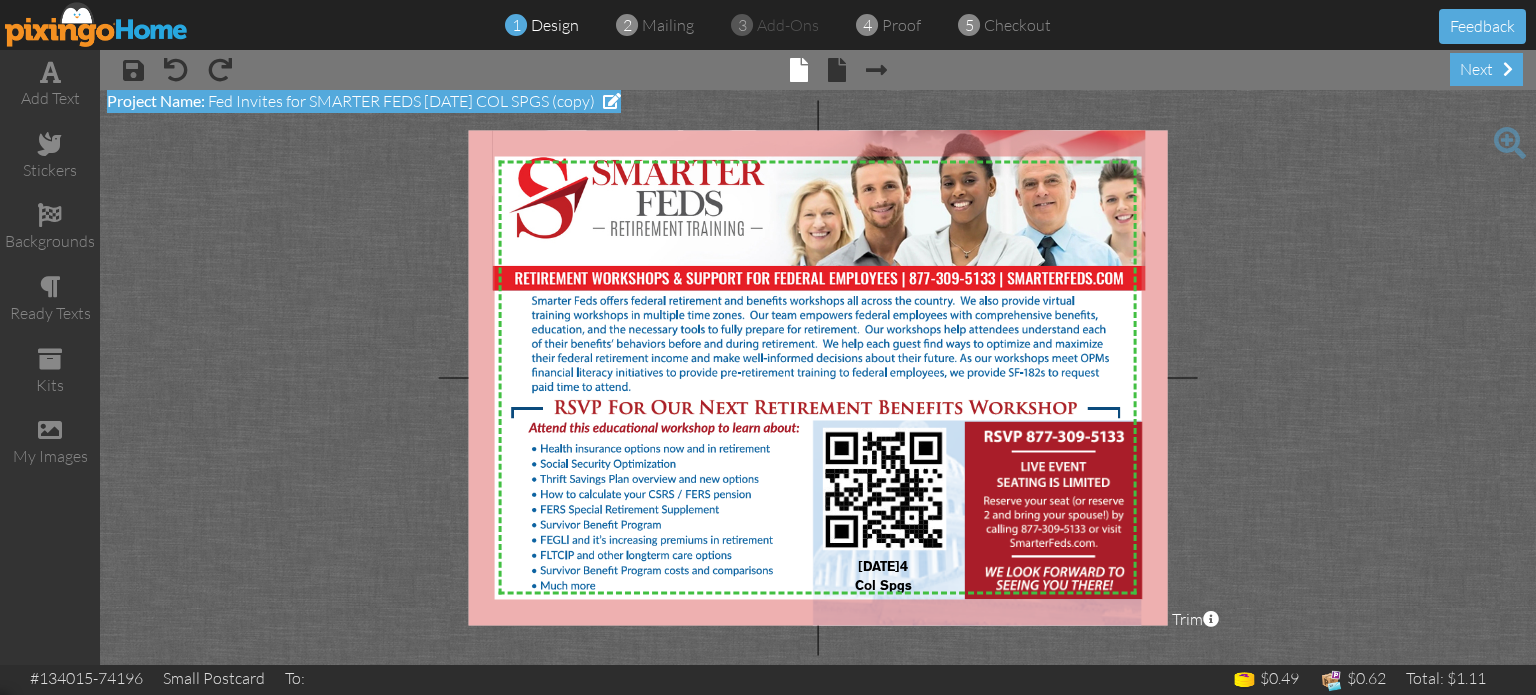 click at bounding box center (612, 101) 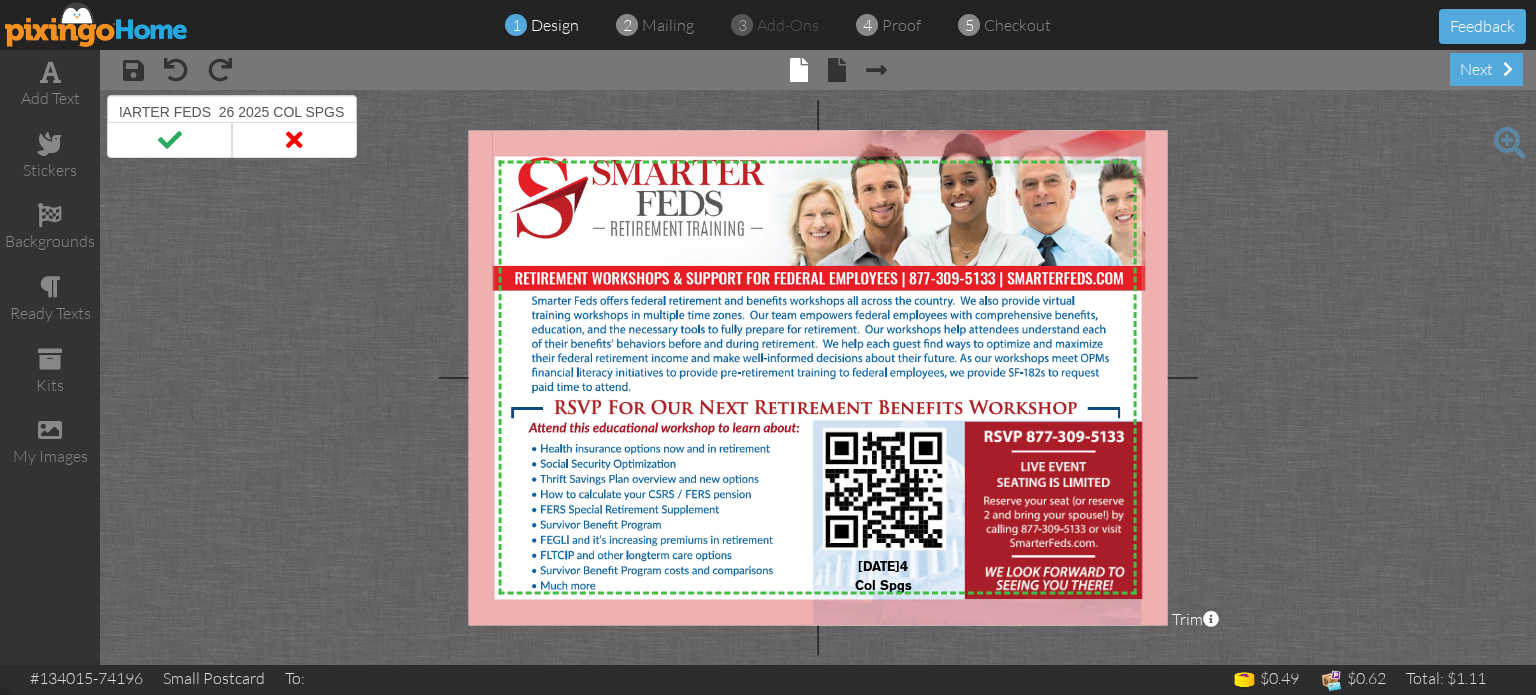 scroll, scrollTop: 0, scrollLeft: 110, axis: horizontal 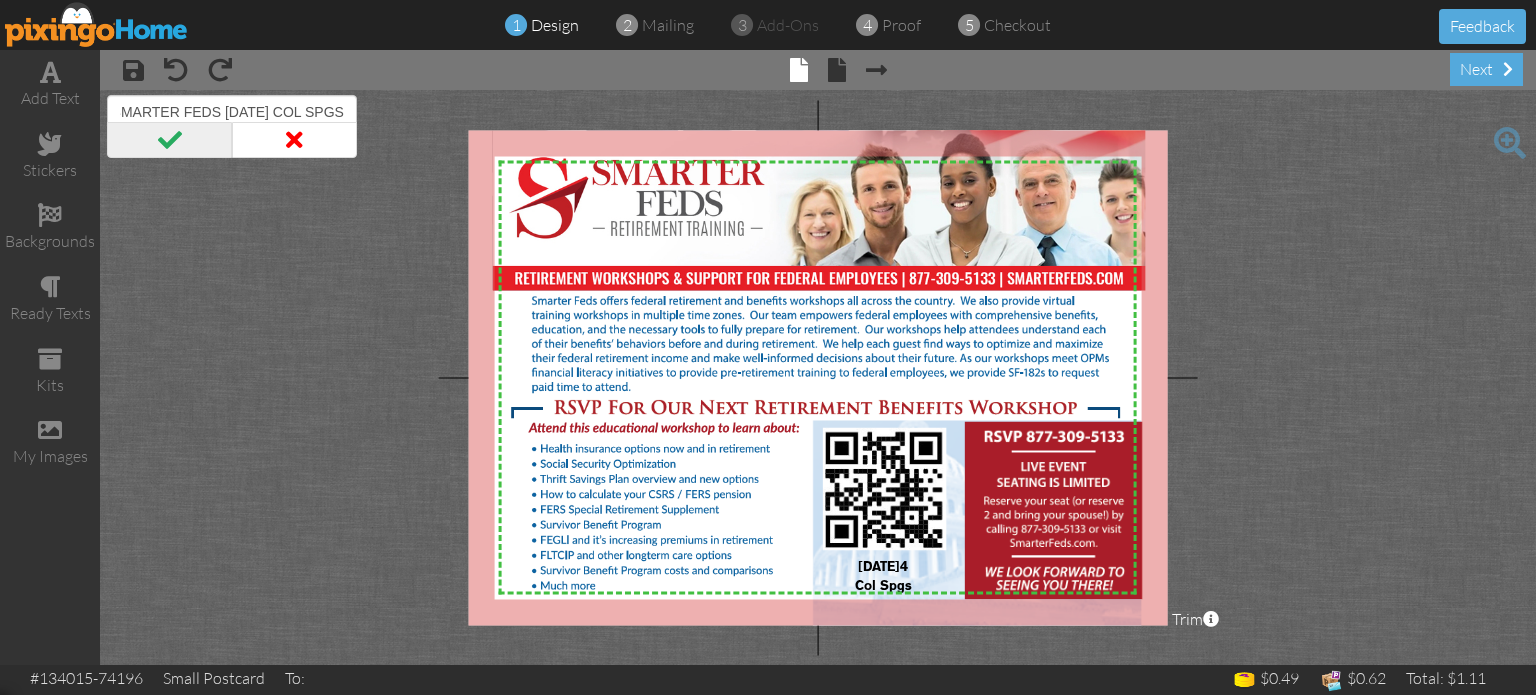 type on "Fed Invites for SMARTER FEDS [DATE] COL SPGS" 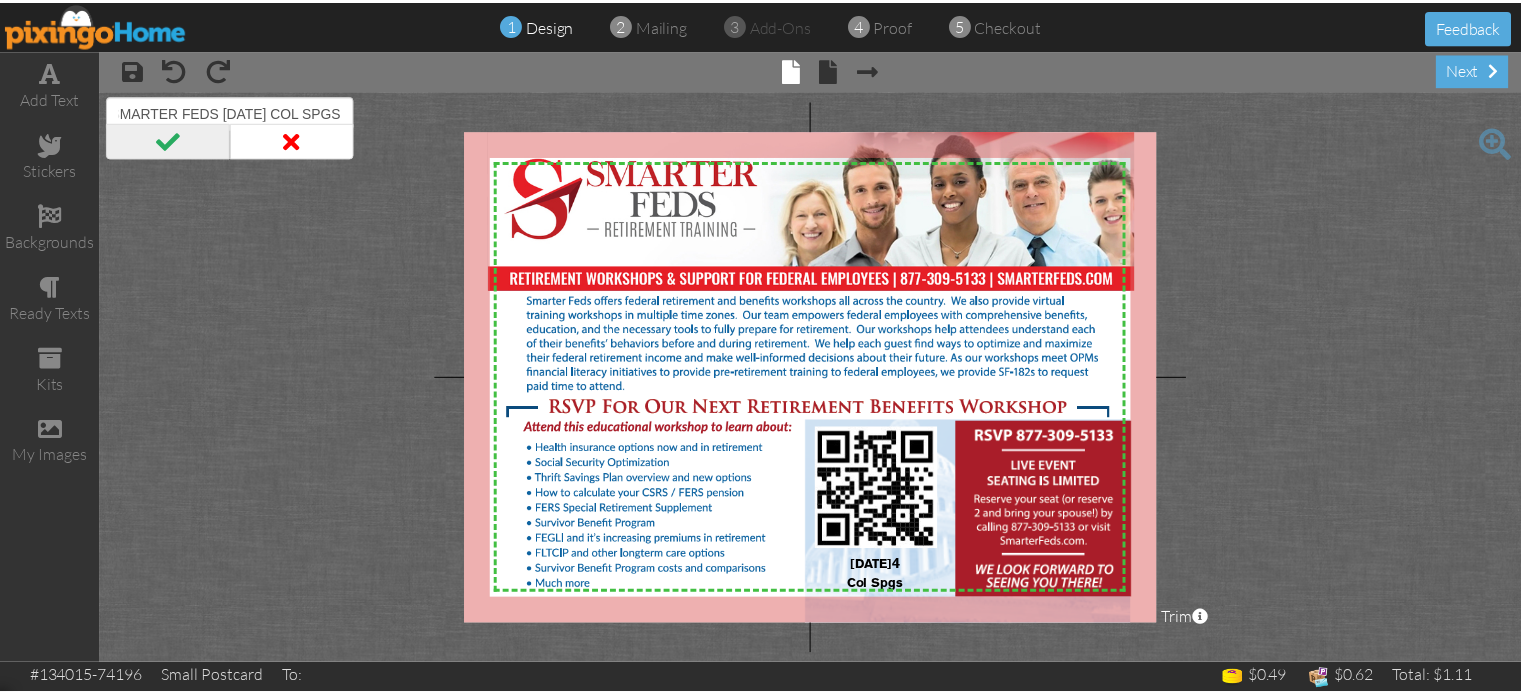 scroll, scrollTop: 0, scrollLeft: 0, axis: both 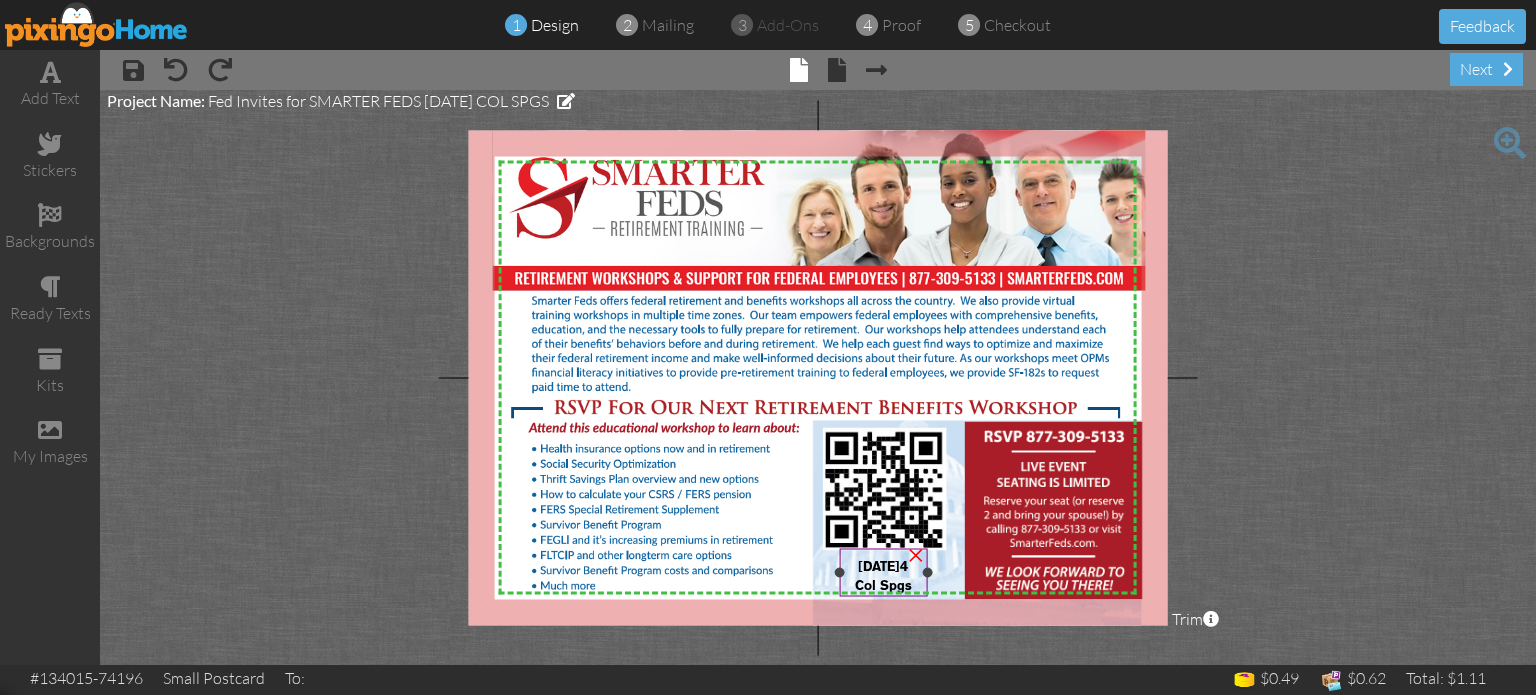 click on "Col Spgs" at bounding box center (883, 586) 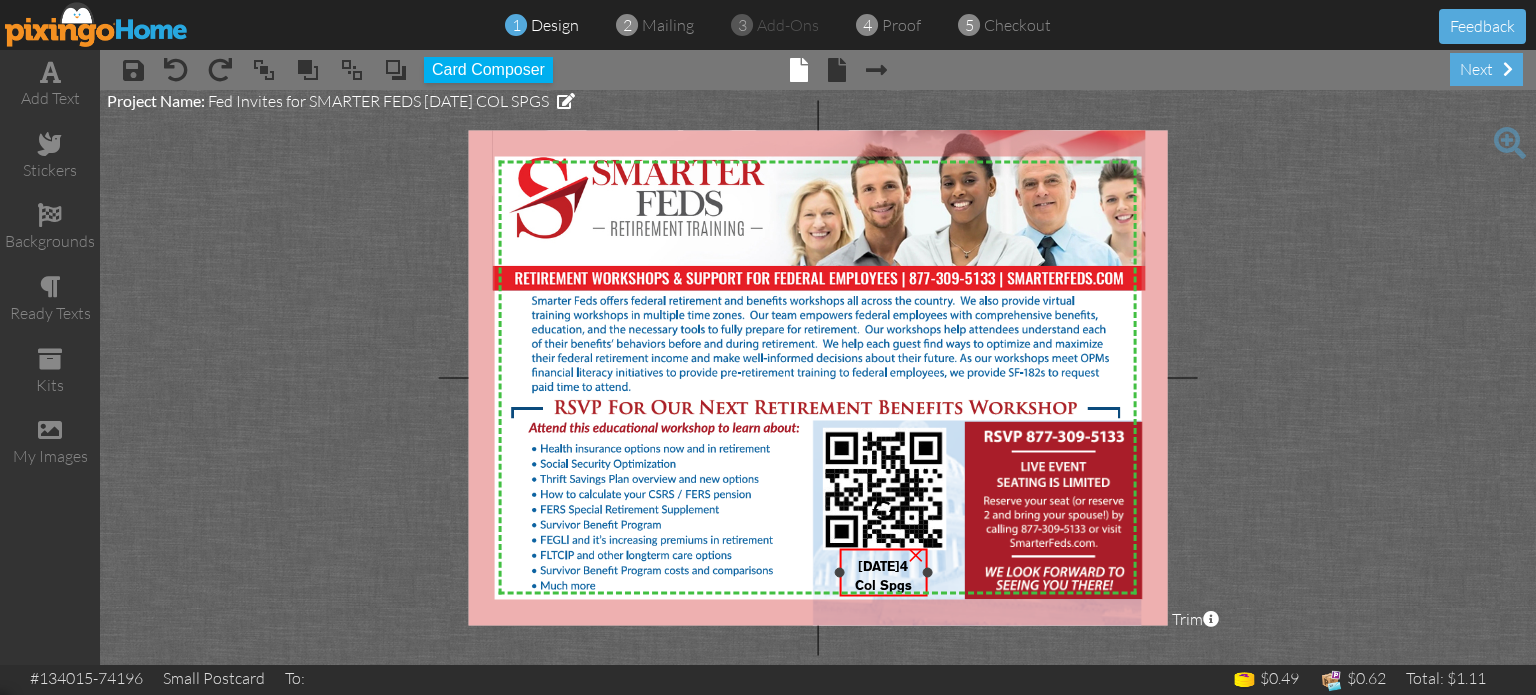 click on "[DATE]" at bounding box center (879, 567) 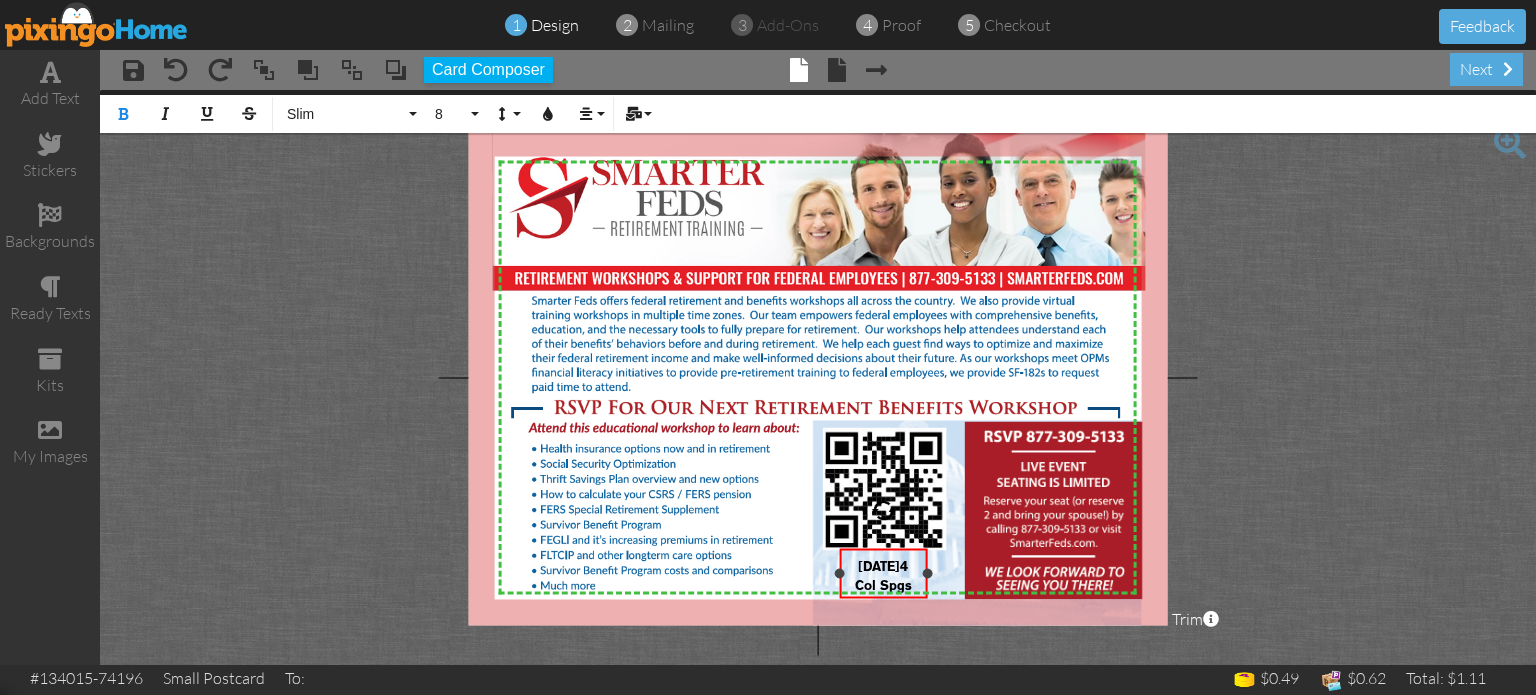 type 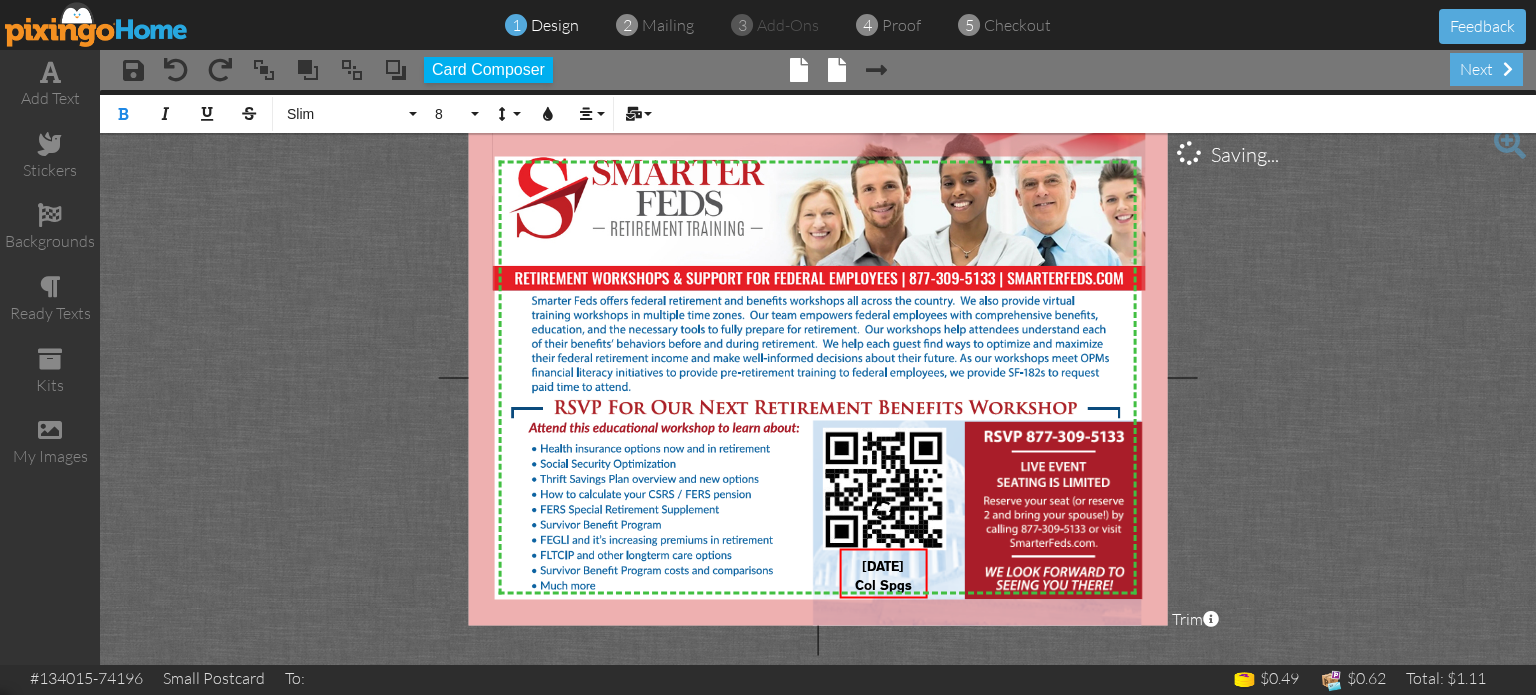 click at bounding box center [837, 70] 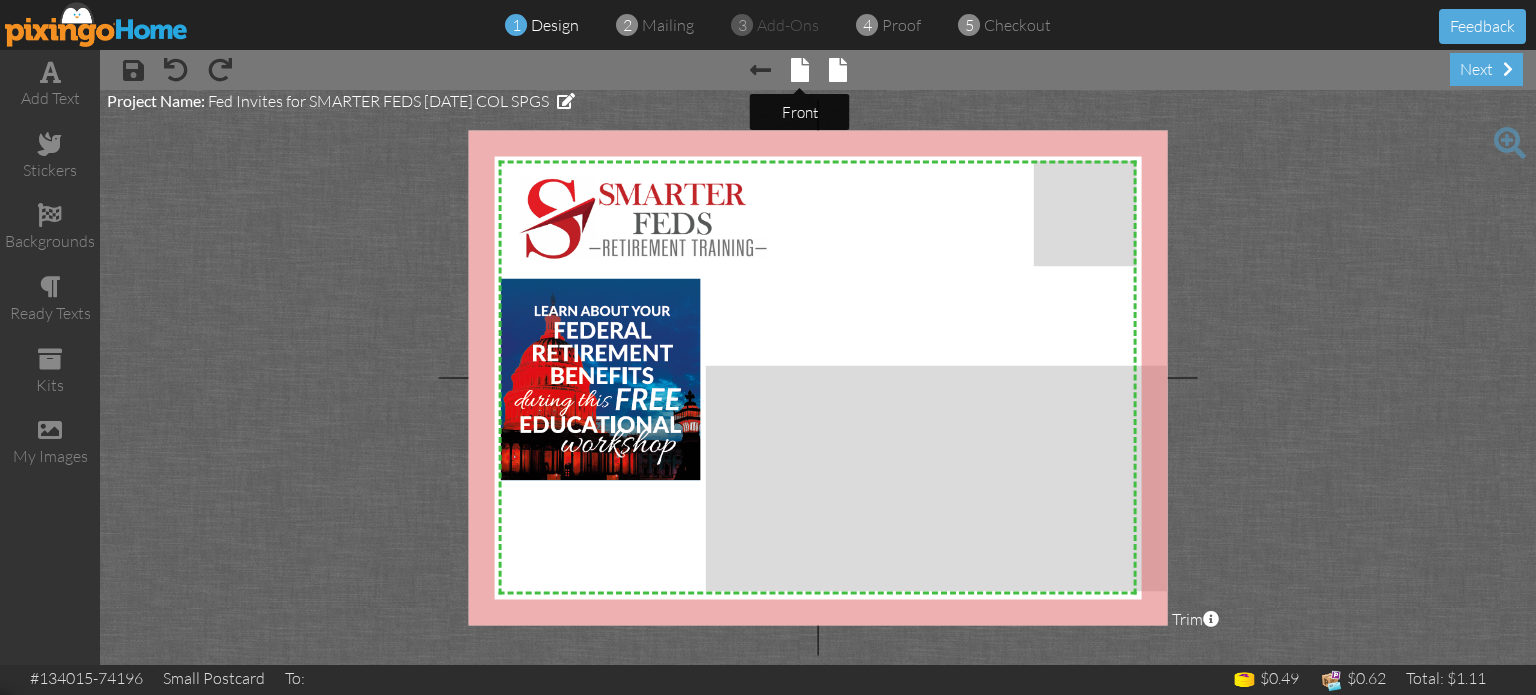 click at bounding box center (800, 70) 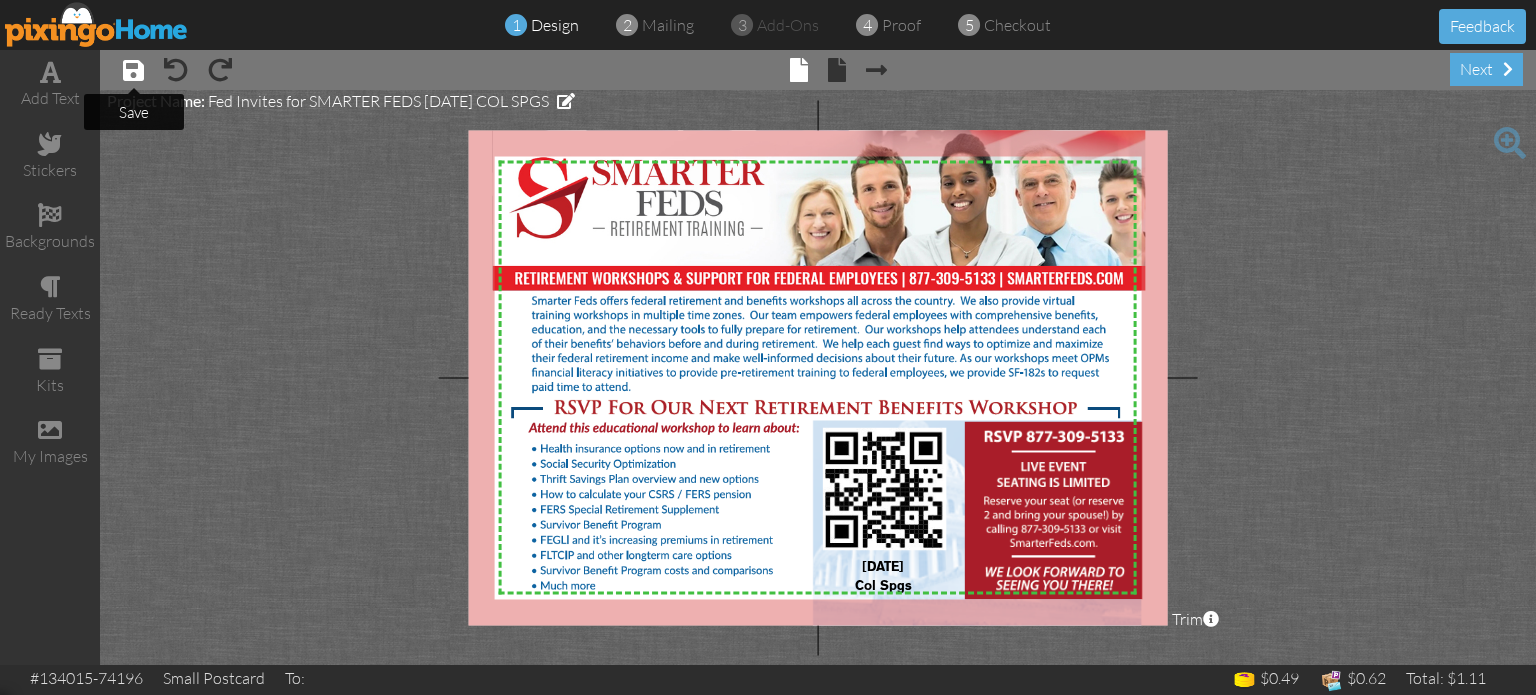 click at bounding box center [133, 70] 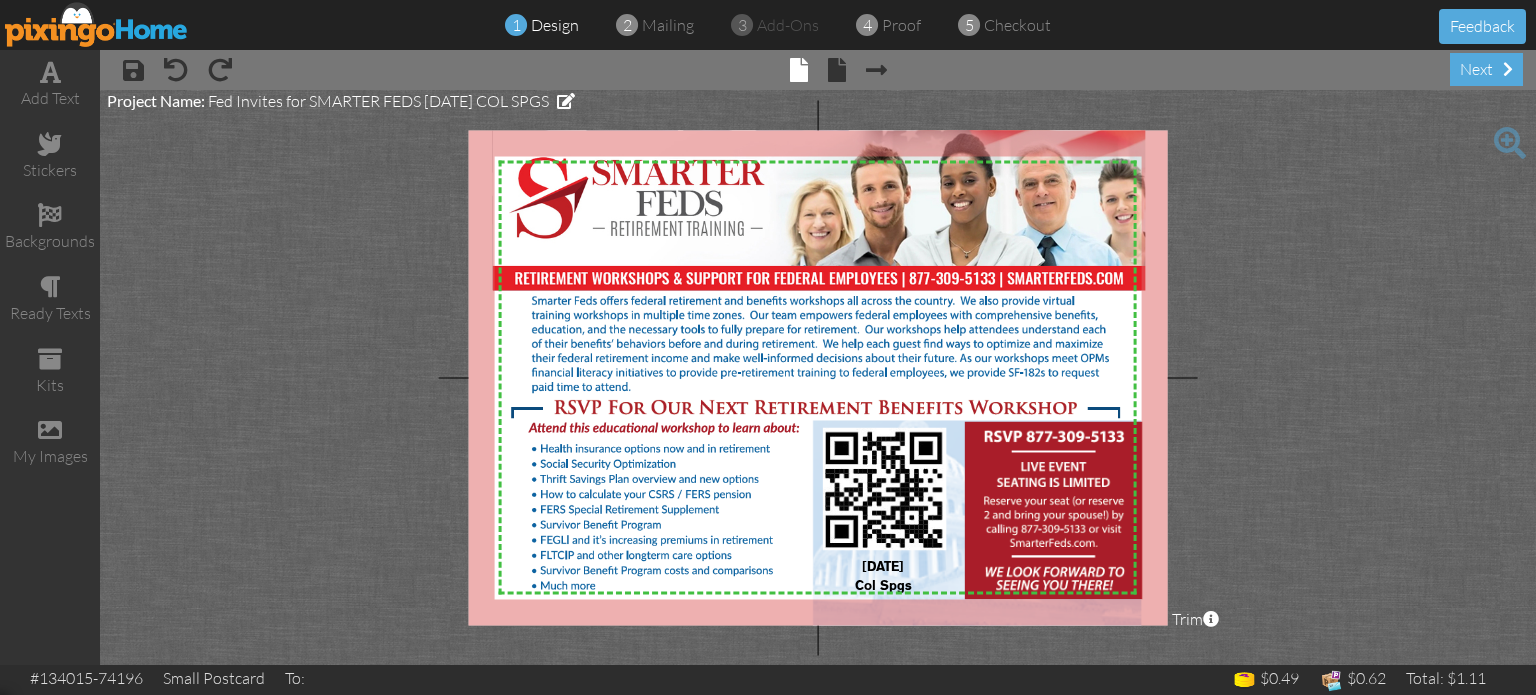 click at bounding box center (97, 24) 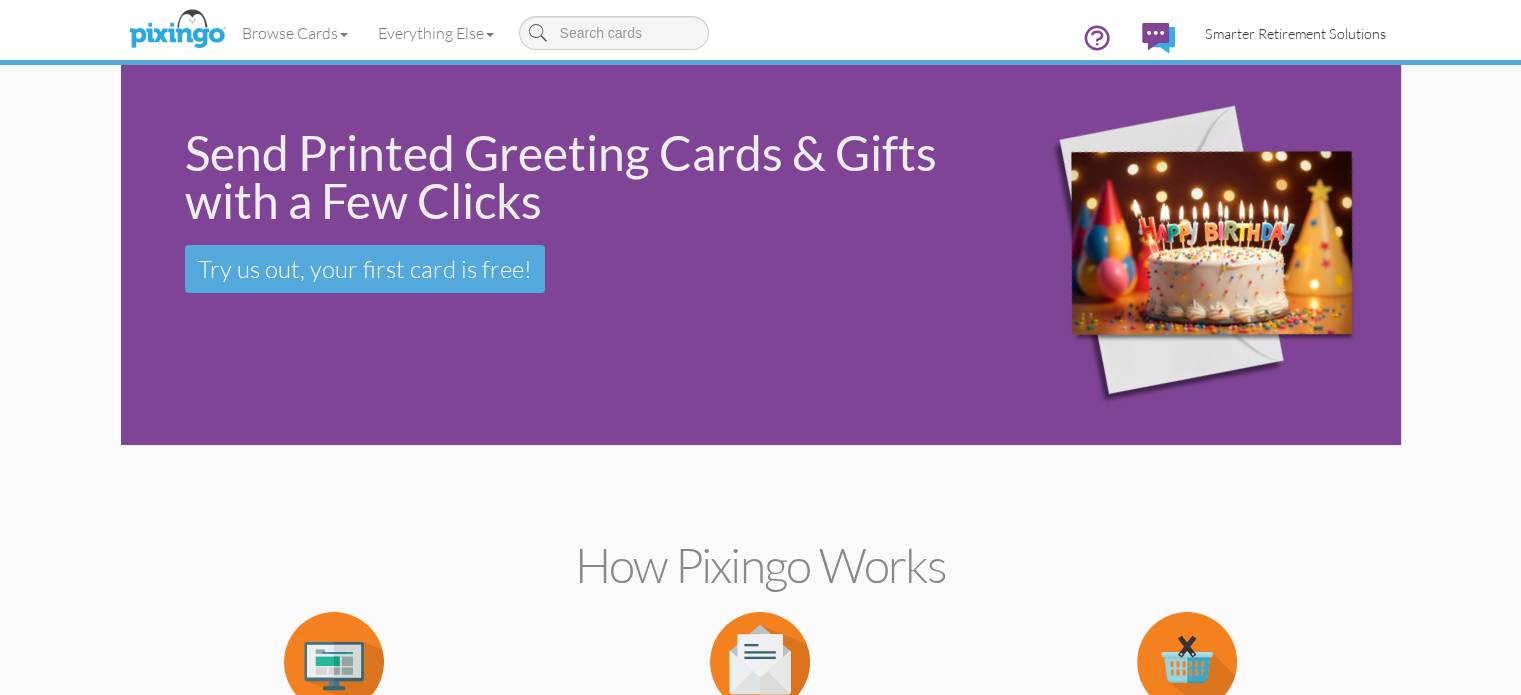 click on "Smarter Retirement Solutions" at bounding box center [1295, 33] 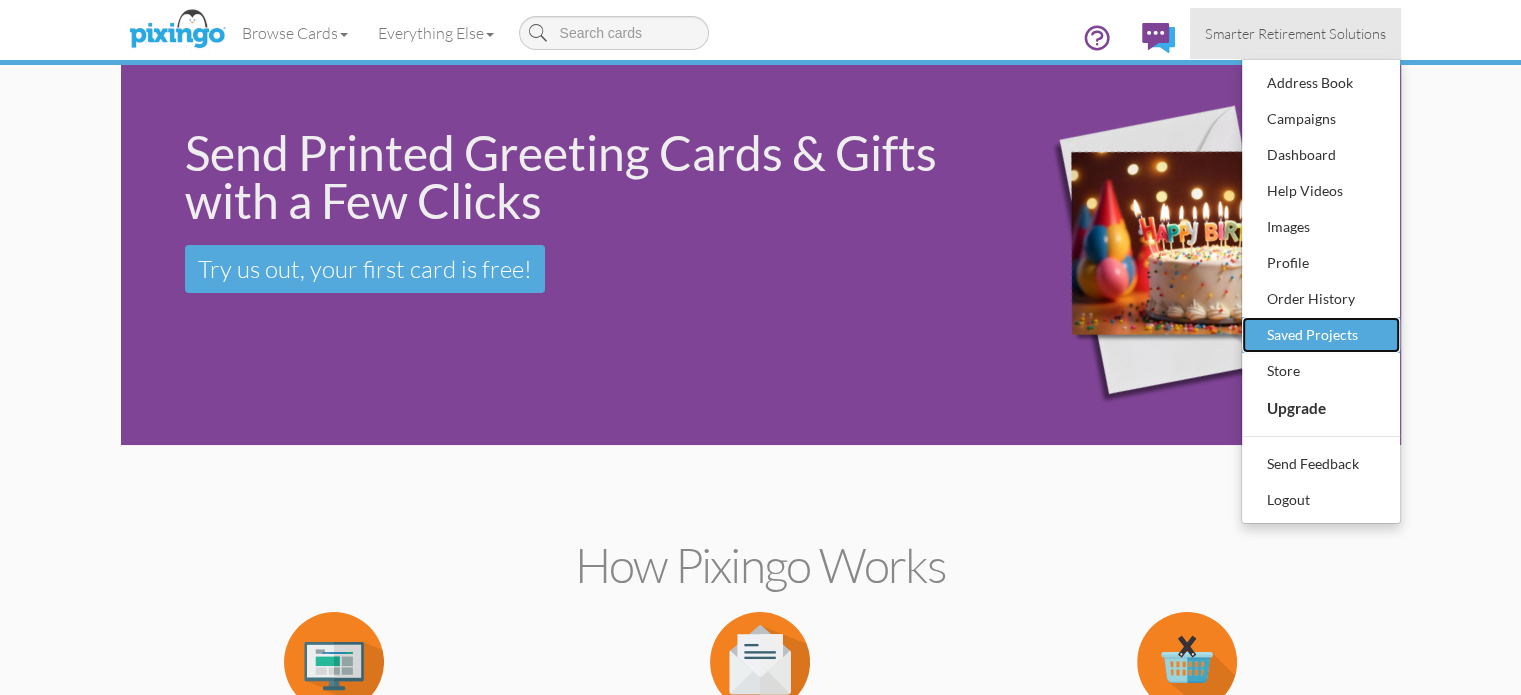 click on "Saved Projects" at bounding box center [1321, 335] 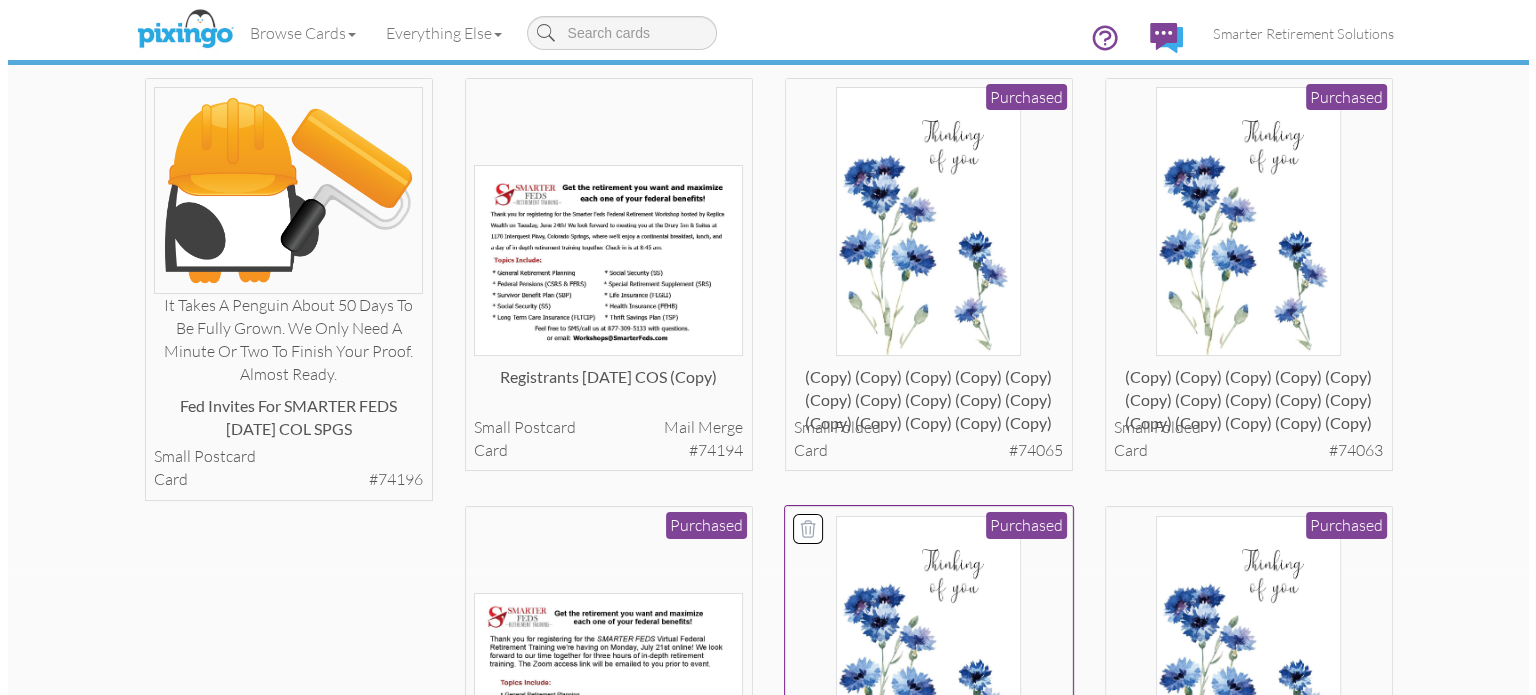 scroll, scrollTop: 0, scrollLeft: 0, axis: both 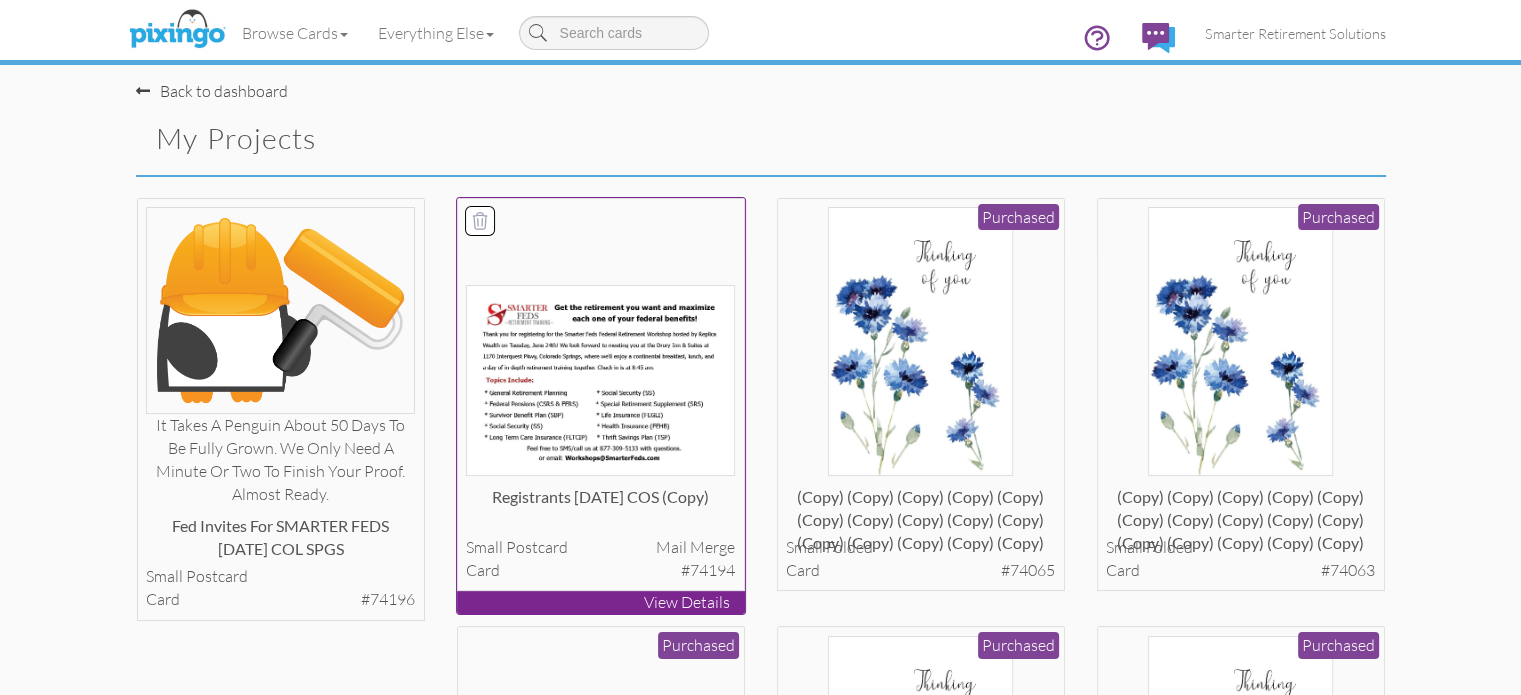 click at bounding box center (600, 380) 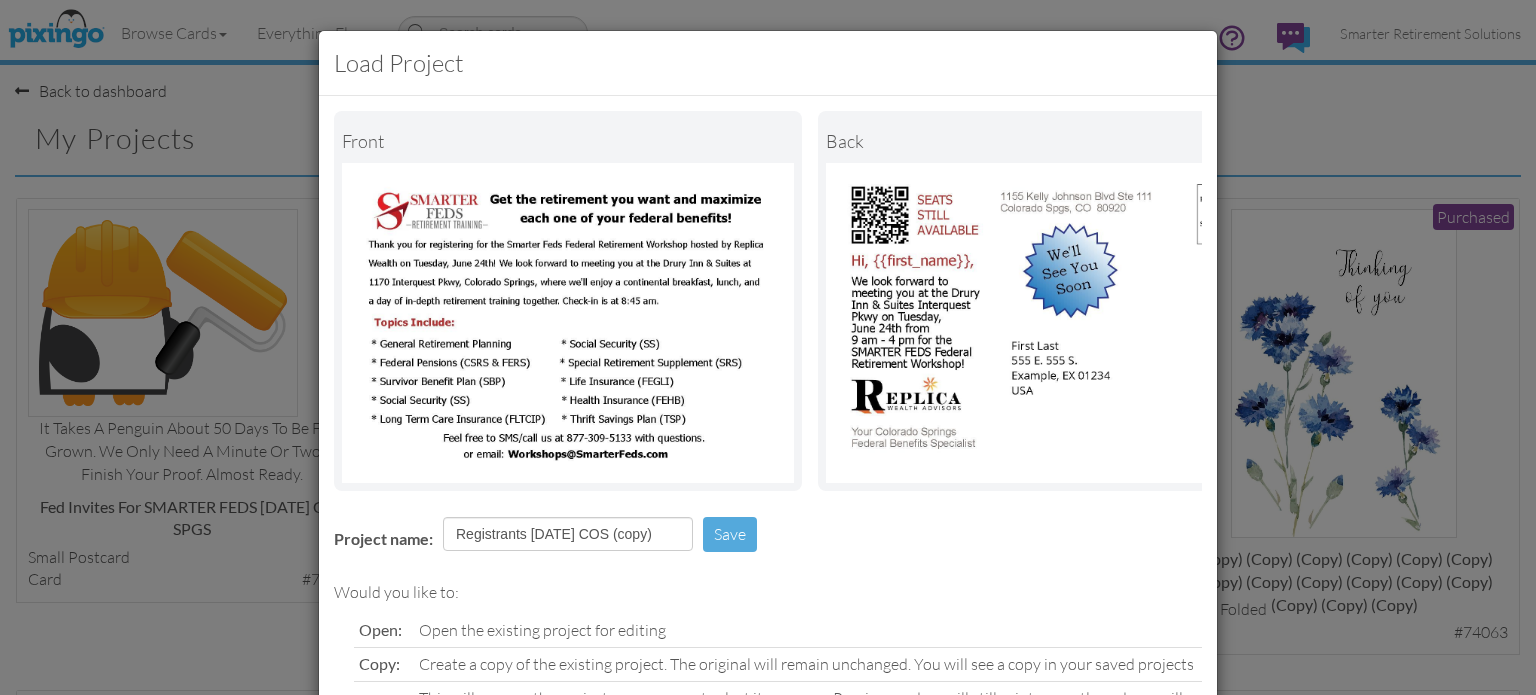 scroll, scrollTop: 177, scrollLeft: 0, axis: vertical 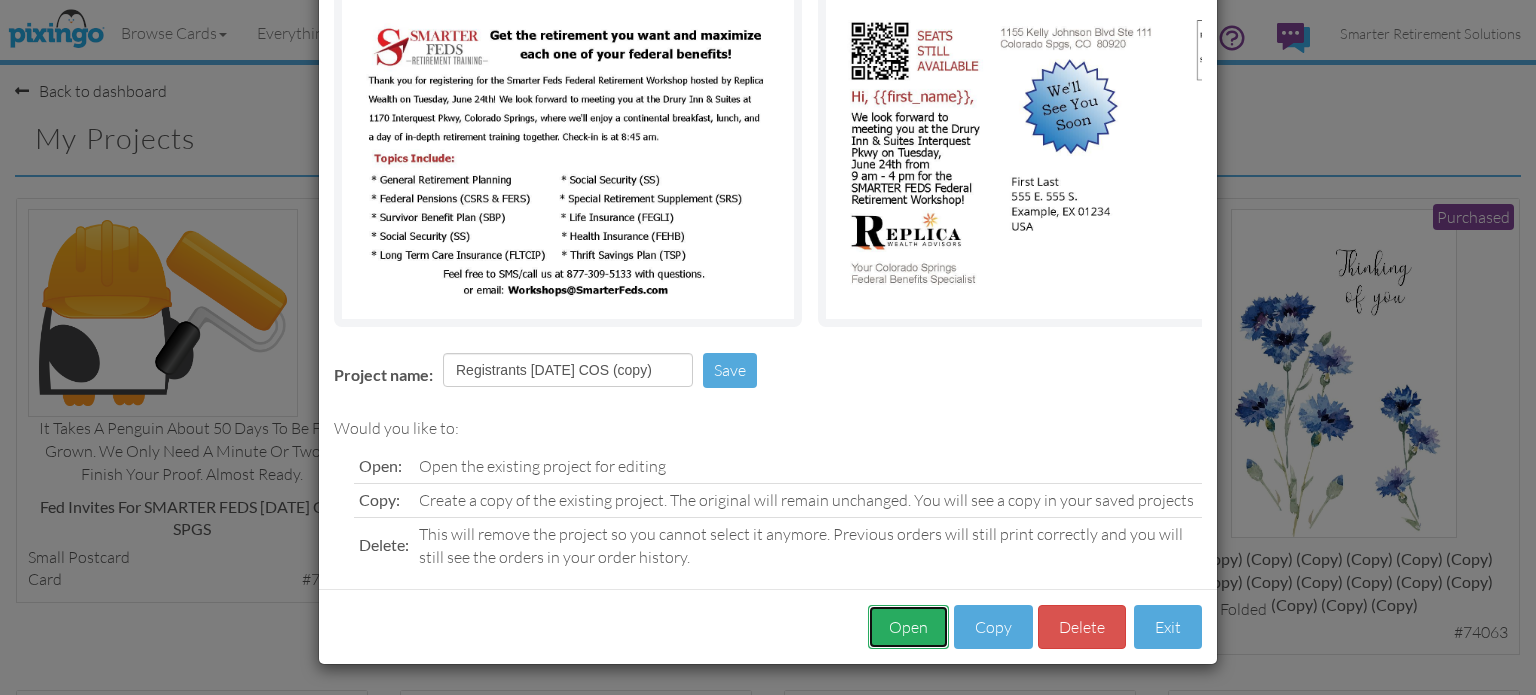 click on "Open" at bounding box center (908, 627) 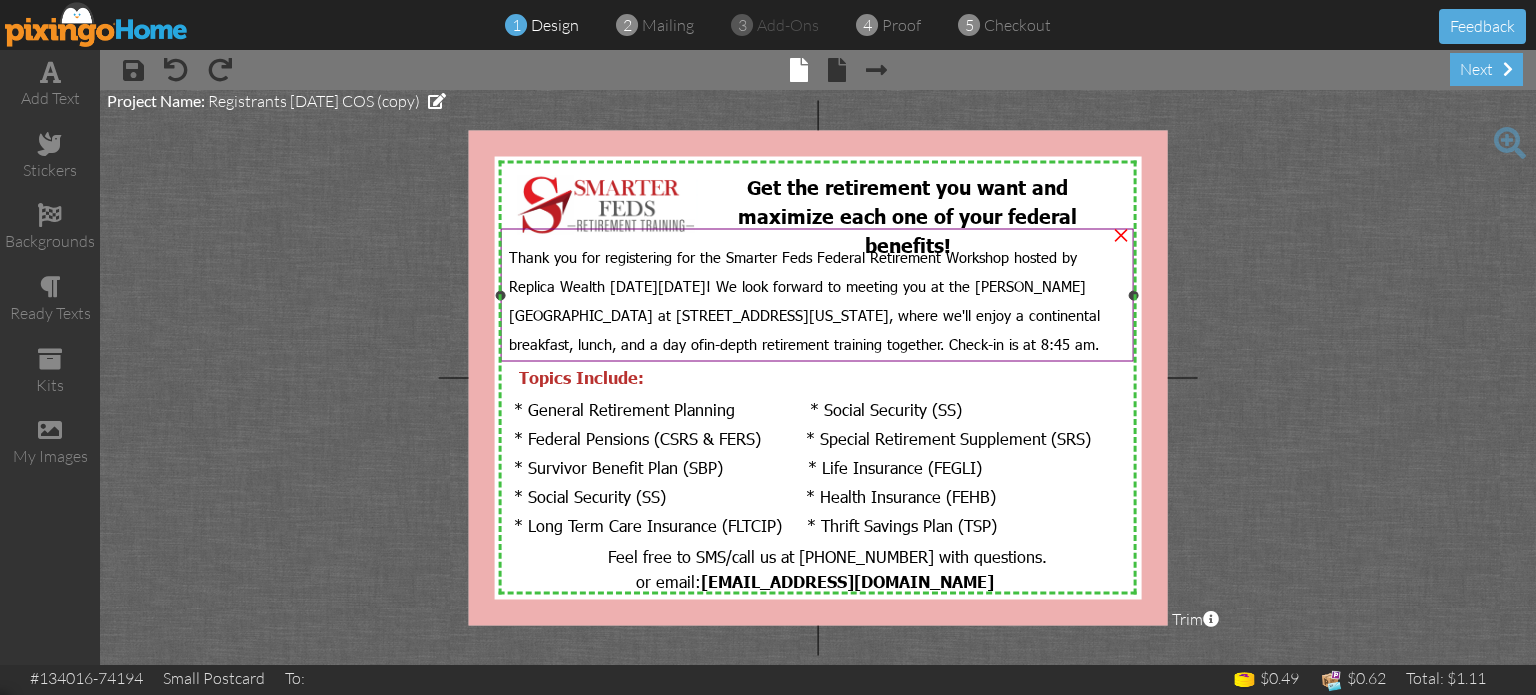 click on "Thank you for registering for the Smarter Feds Federal Retirement Workshop hosted by Replica Wealth [DATE][DATE]! We look forward to meeting you at the [PERSON_NAME][GEOGRAPHIC_DATA] at [STREET_ADDRESS][US_STATE], where we'll enjoy a continental breakfast, lunch, and a day of" at bounding box center (804, 299) 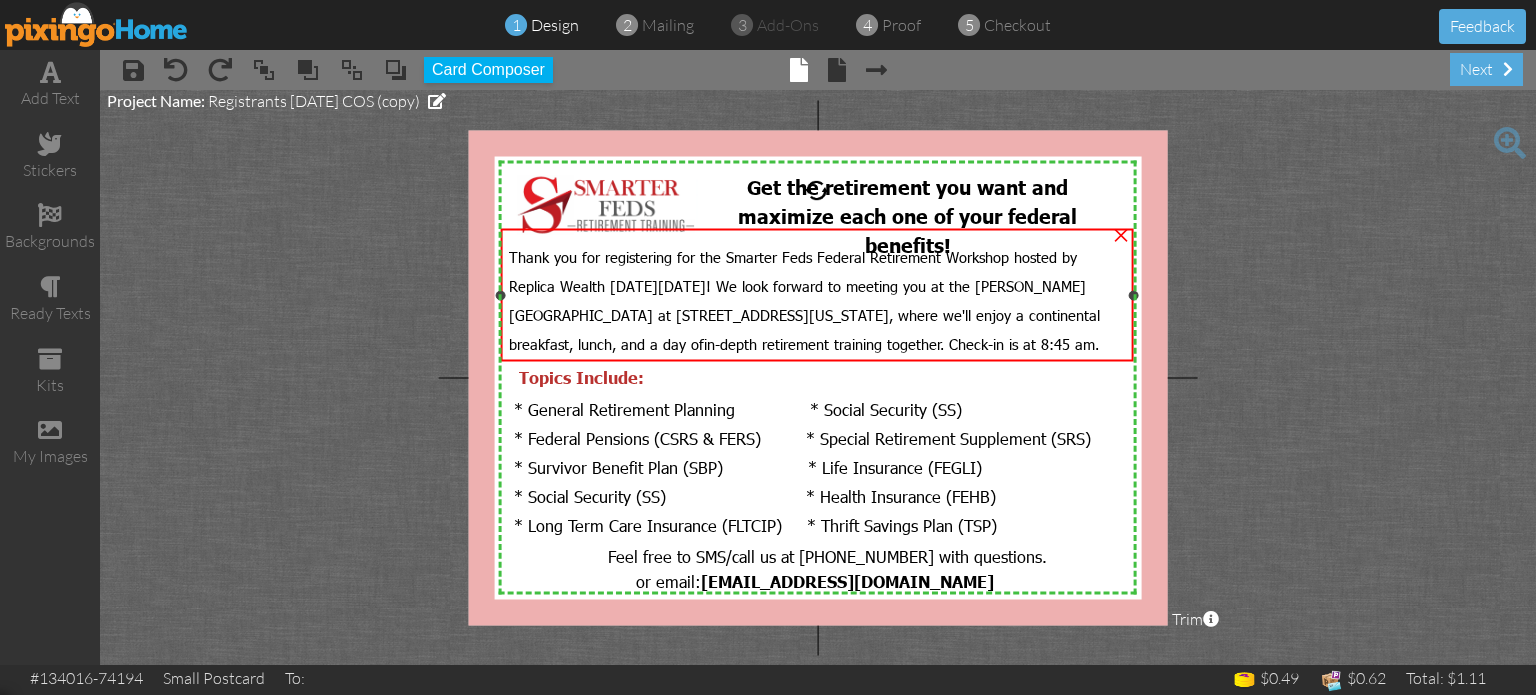 click on "Thank you for registering for the Smarter Feds Federal Retirement Workshop hosted by Replica Wealth [DATE][DATE]! We look forward to meeting you at the [PERSON_NAME][GEOGRAPHIC_DATA] at [STREET_ADDRESS][US_STATE], where we'll enjoy a continental breakfast, lunch, and a day of" at bounding box center [804, 299] 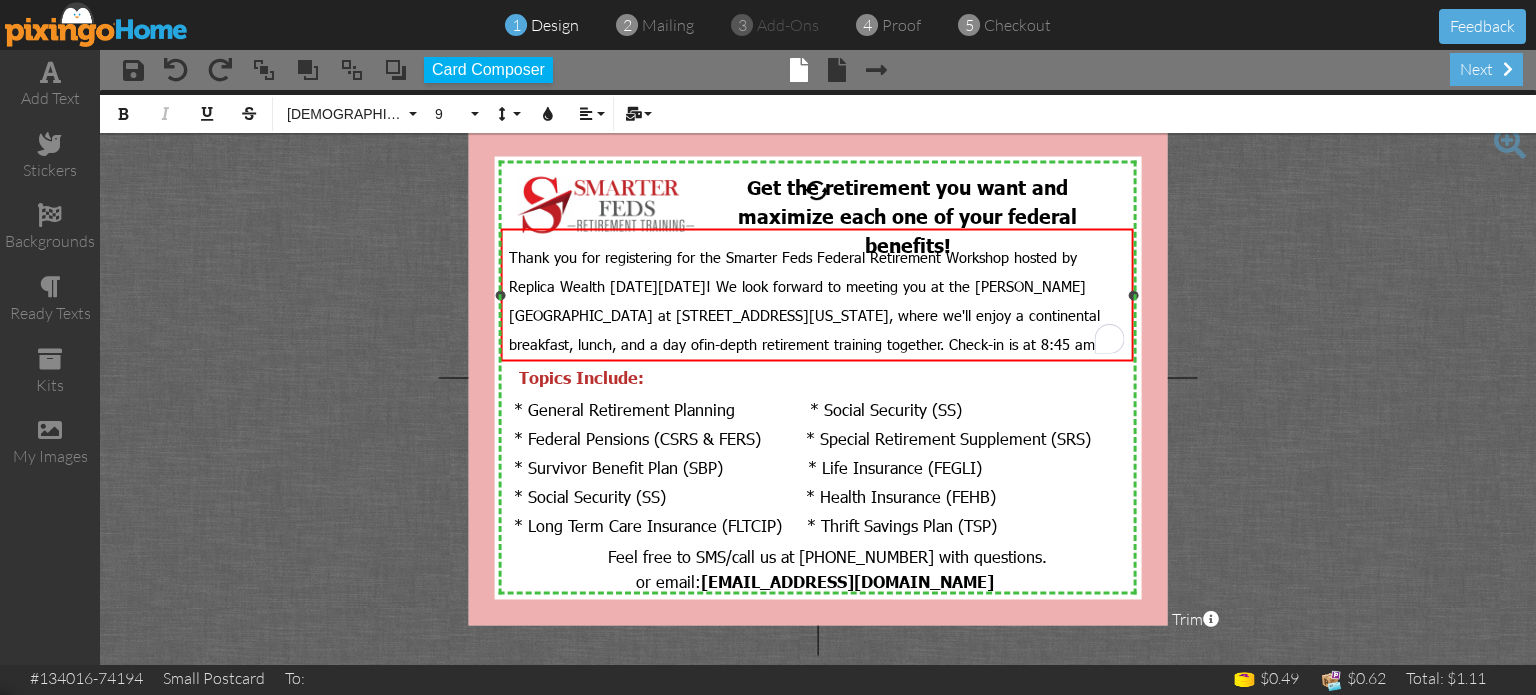 click on "Thank you for registering for the Smarter Feds Federal Retirement Workshop hosted by Replica Wealth [DATE][DATE]! We look forward to meeting you at the [PERSON_NAME][GEOGRAPHIC_DATA] at [STREET_ADDRESS][US_STATE], where we'll enjoy a continental breakfast, lunch, and a day of" at bounding box center [804, 299] 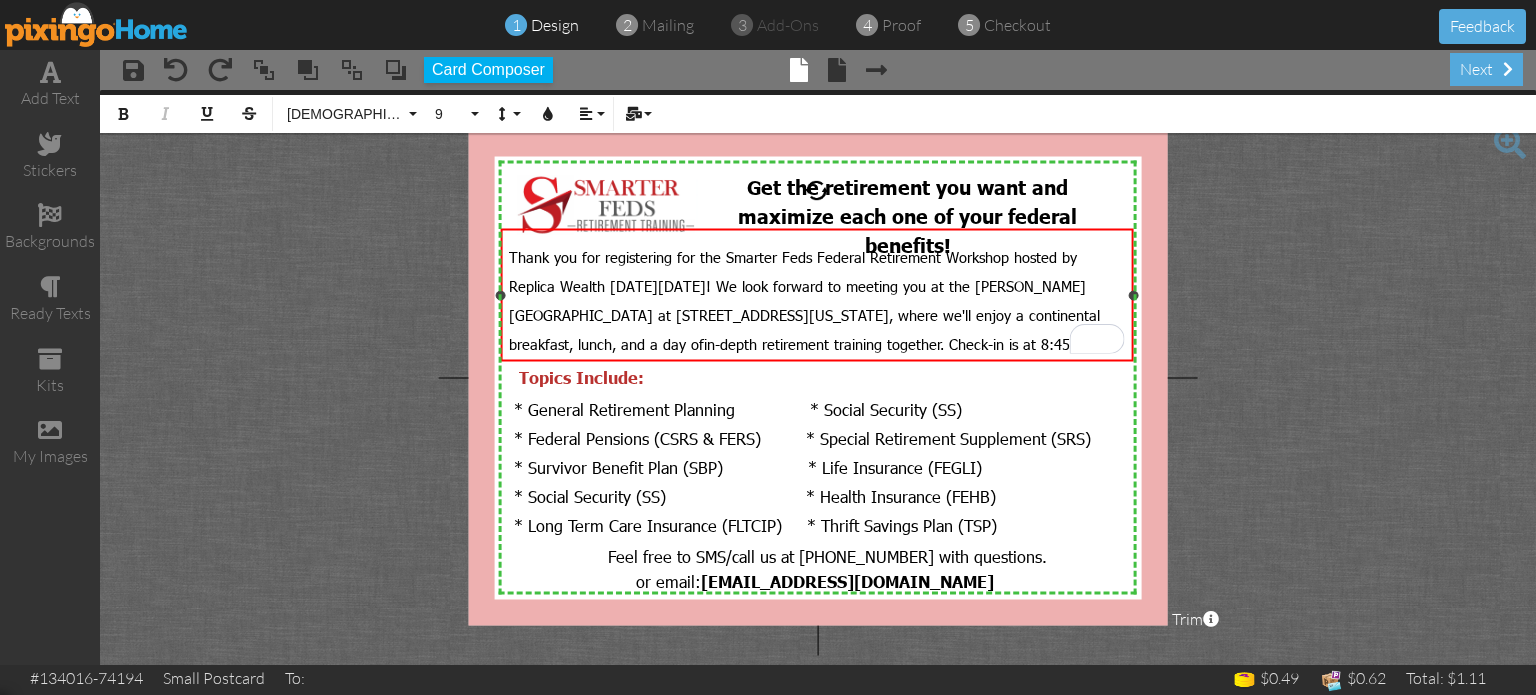 type 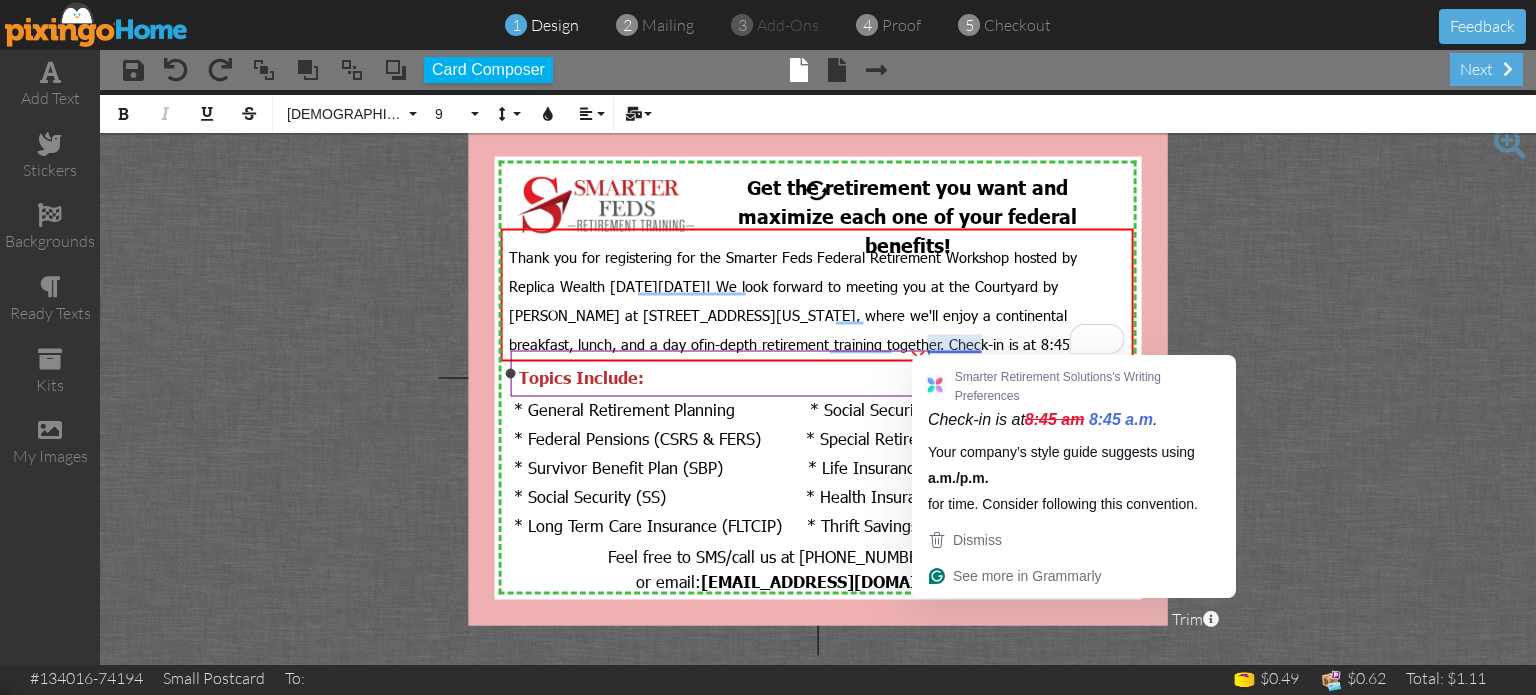 click on "×" at bounding box center [918, 354] 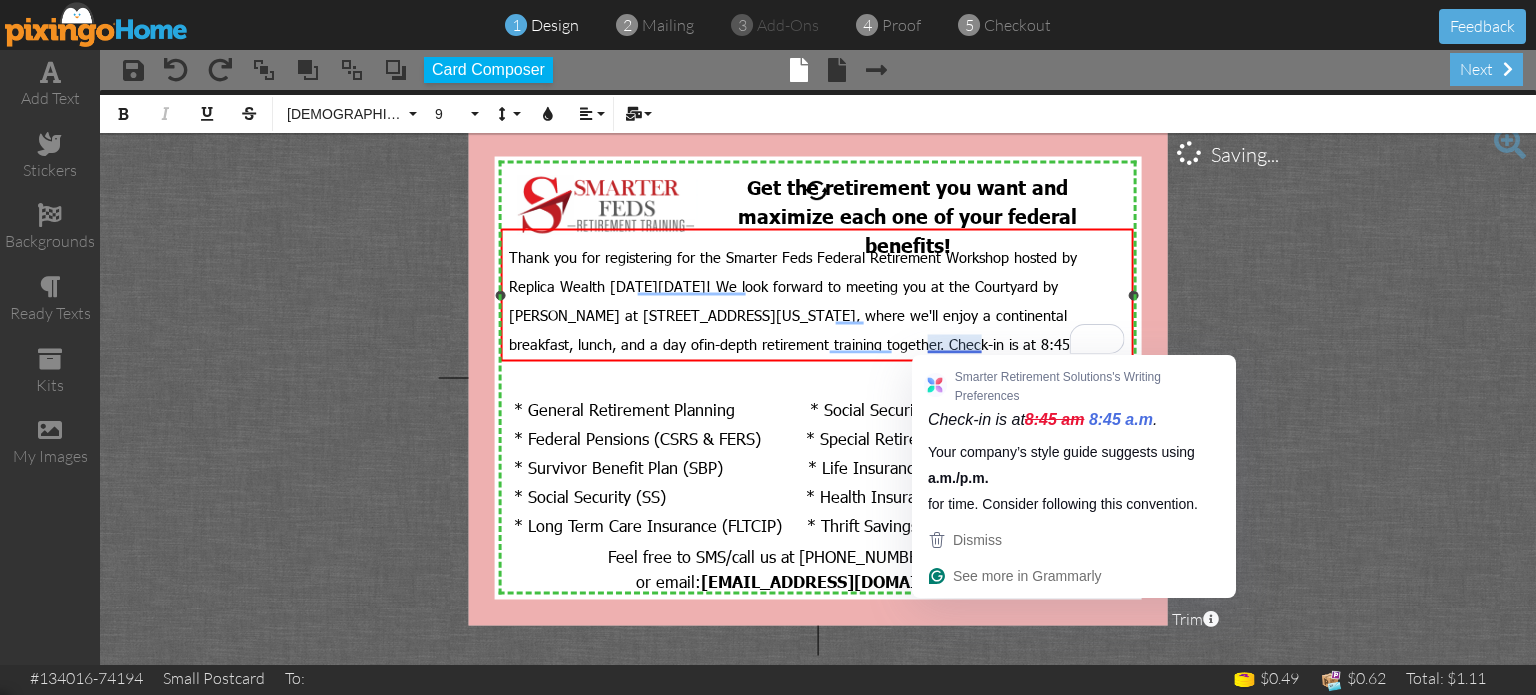 click on "in-depth retirement training together. Check-in is at 8:45 am." at bounding box center (901, 343) 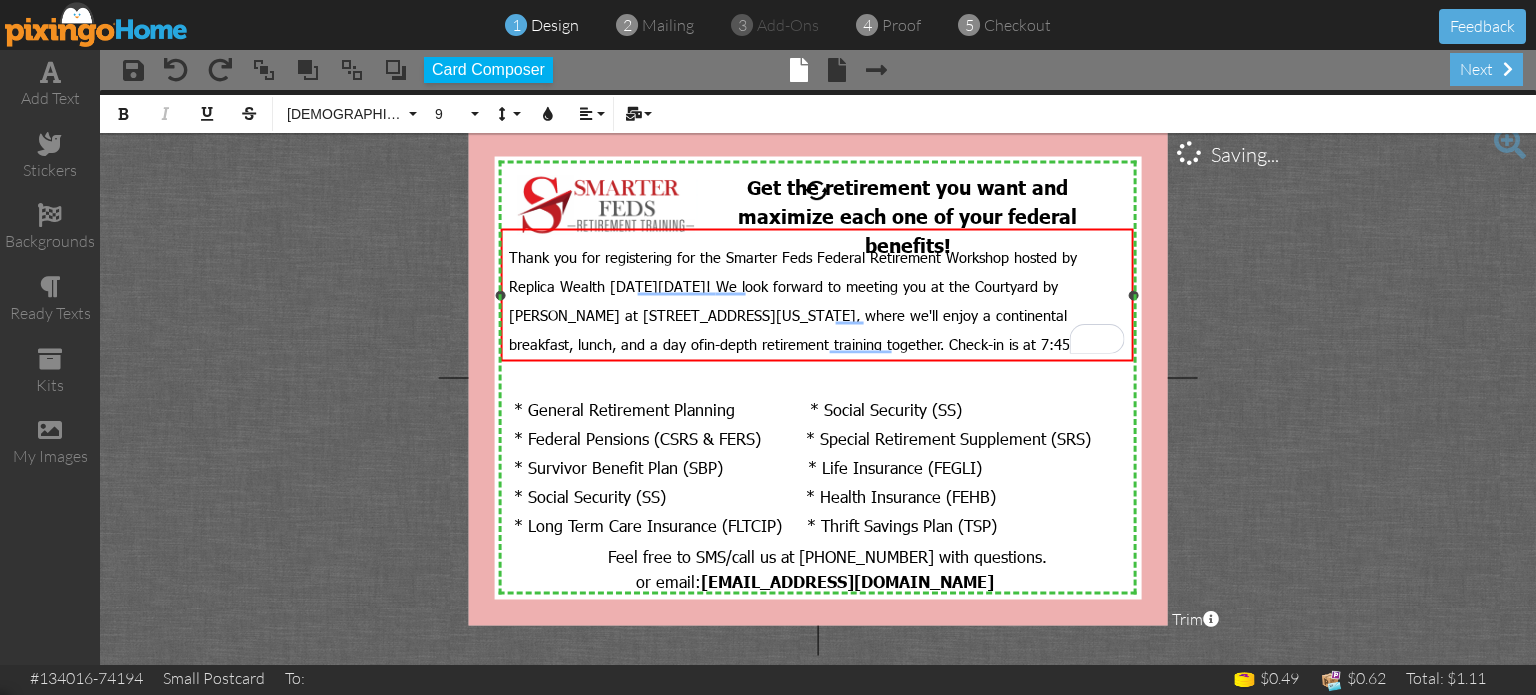 click on "in-depth retirement training together. Check-in is at 7:45 am." at bounding box center [901, 343] 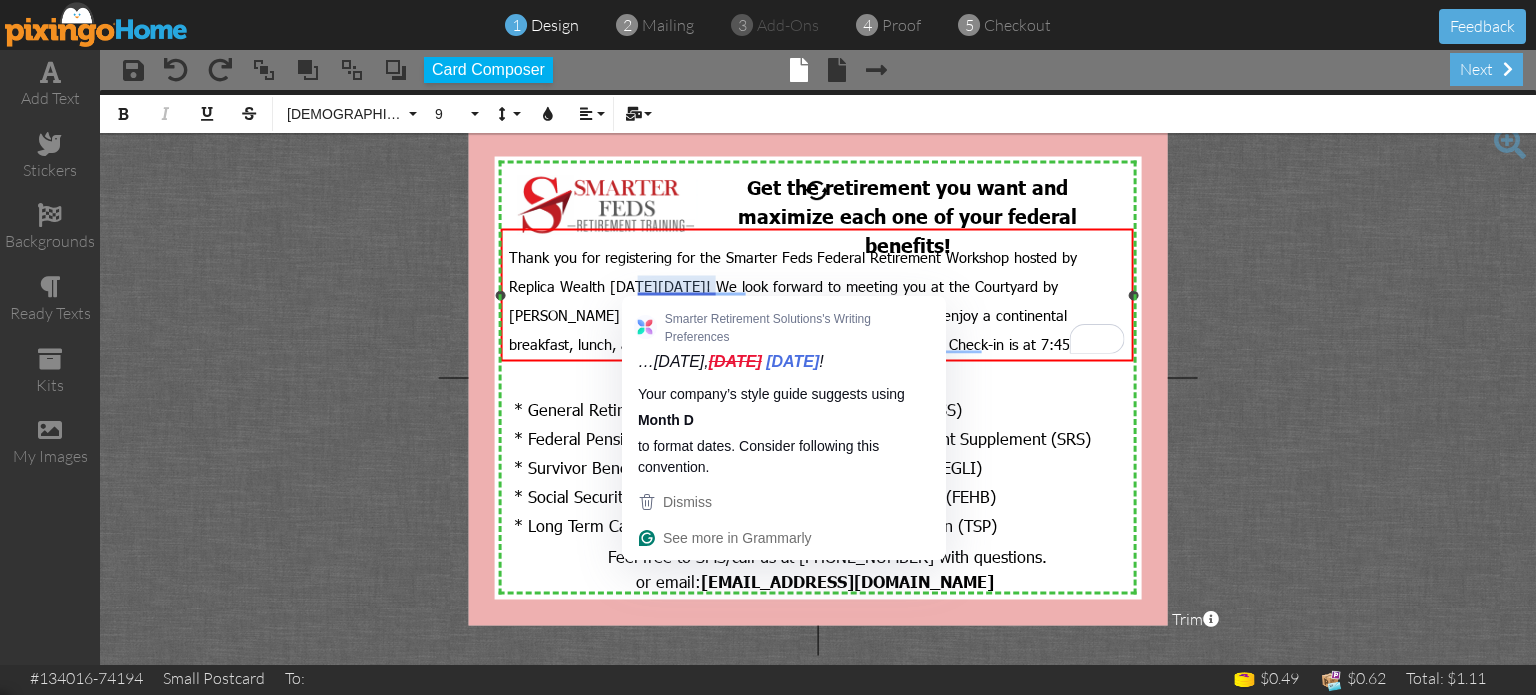 click on "Thank you for registering for the Smarter Feds Federal Retirement Workshop hosted by Replica Wealth [DATE][DATE]! We look forward to meeting you at the Courtyard by [PERSON_NAME] at [STREET_ADDRESS][US_STATE], where we'll enjoy a continental breakfast, lunch, and a day of" at bounding box center (793, 299) 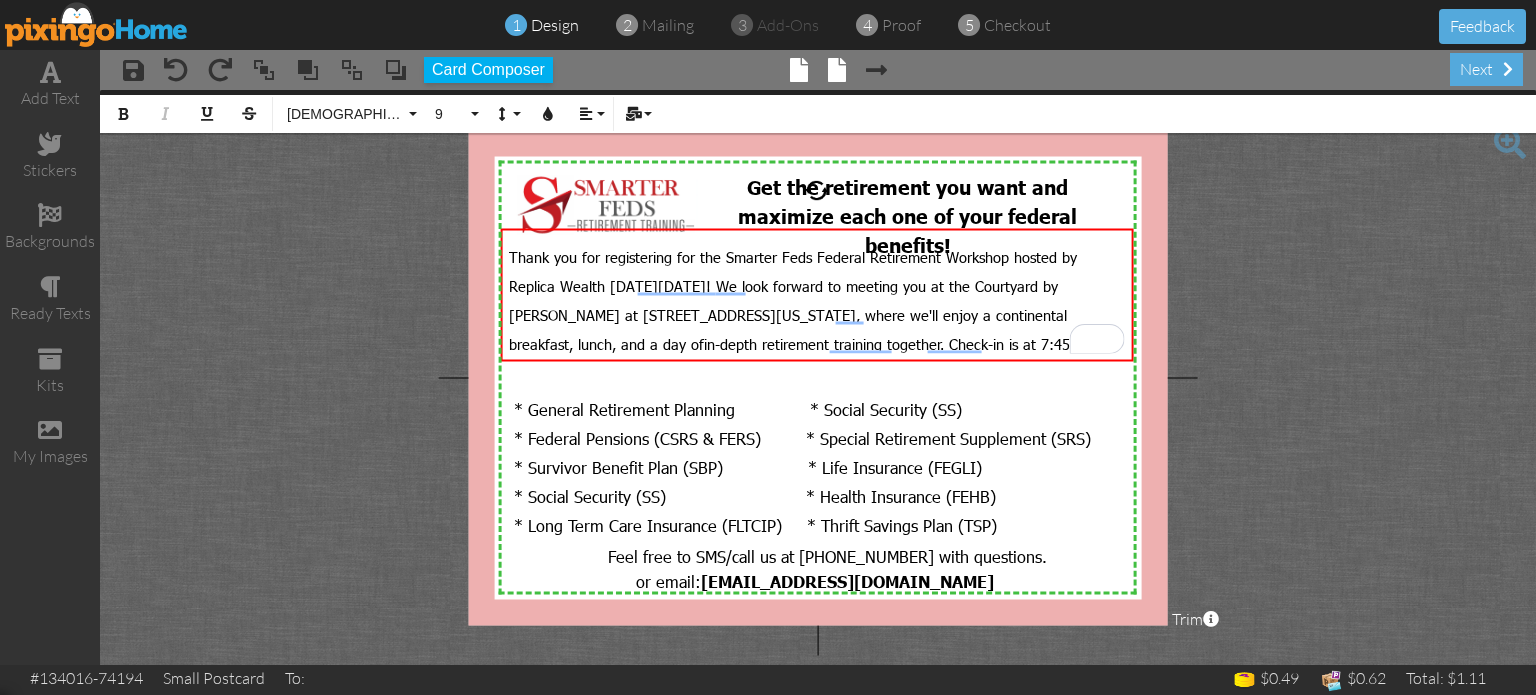 click at bounding box center [837, 70] 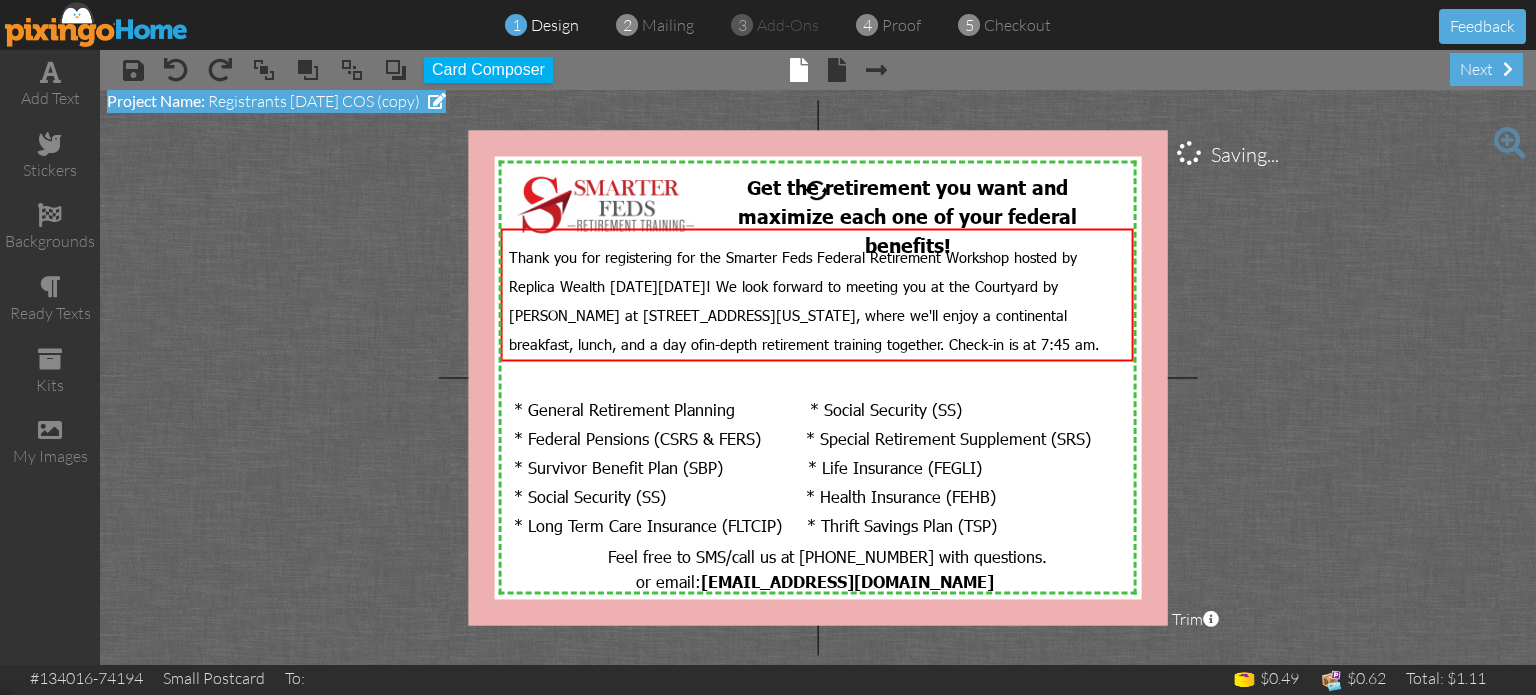 click at bounding box center [437, 101] 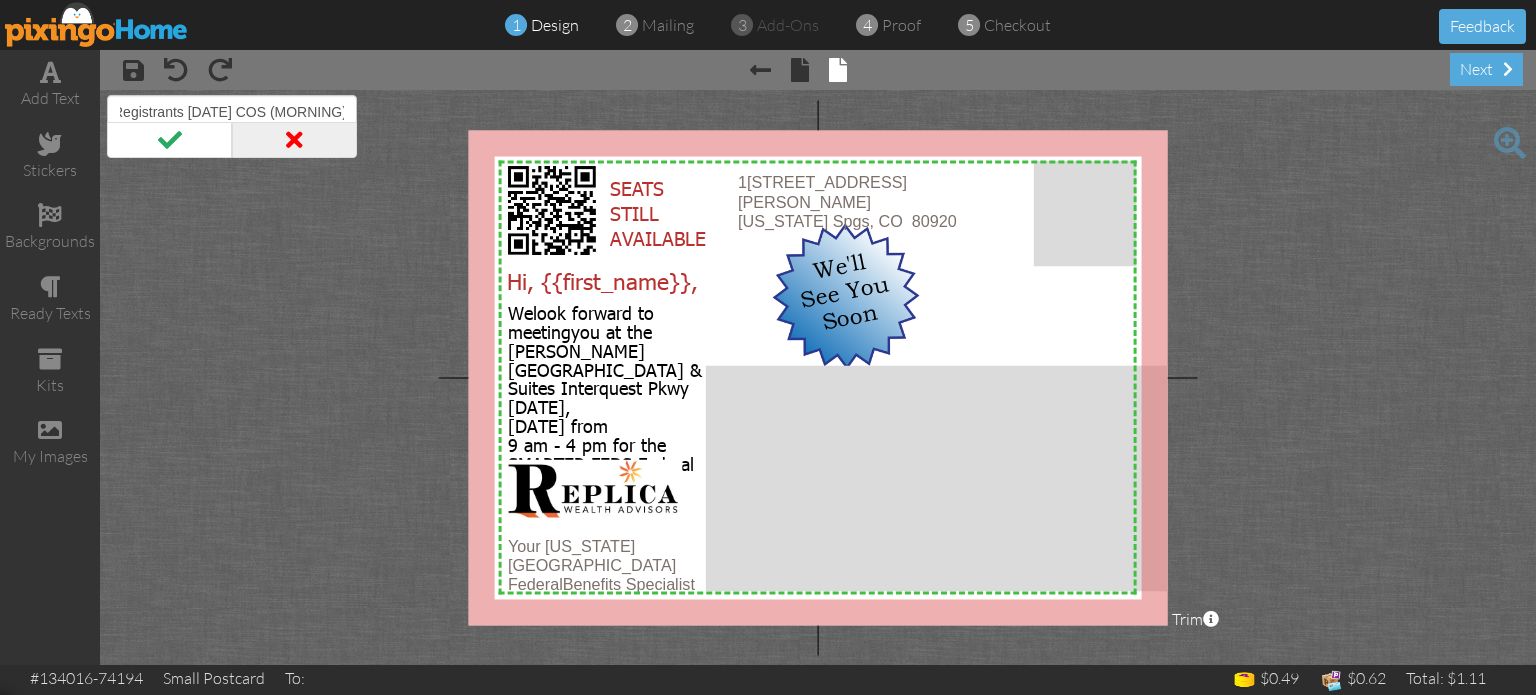 scroll, scrollTop: 0, scrollLeft: 0, axis: both 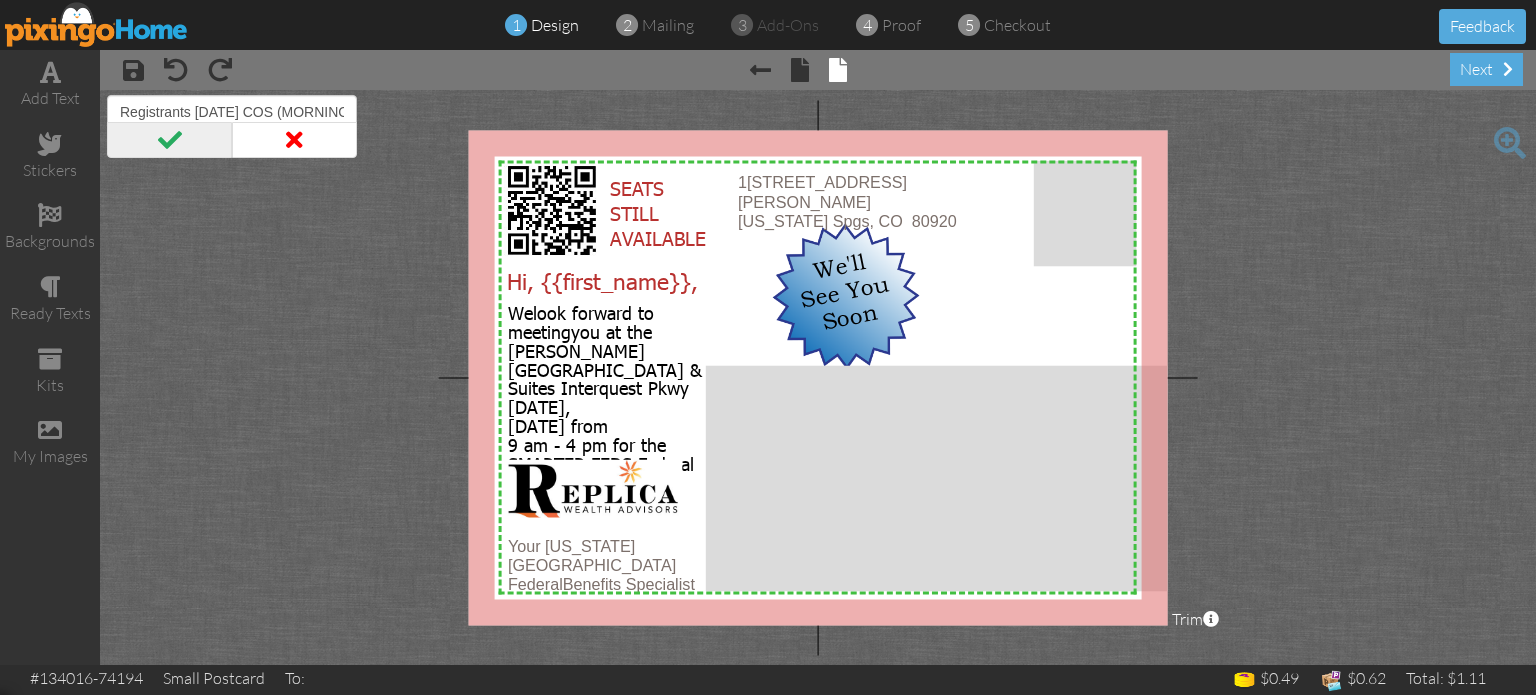 type on "Registrants [DATE] COS (MORNING)" 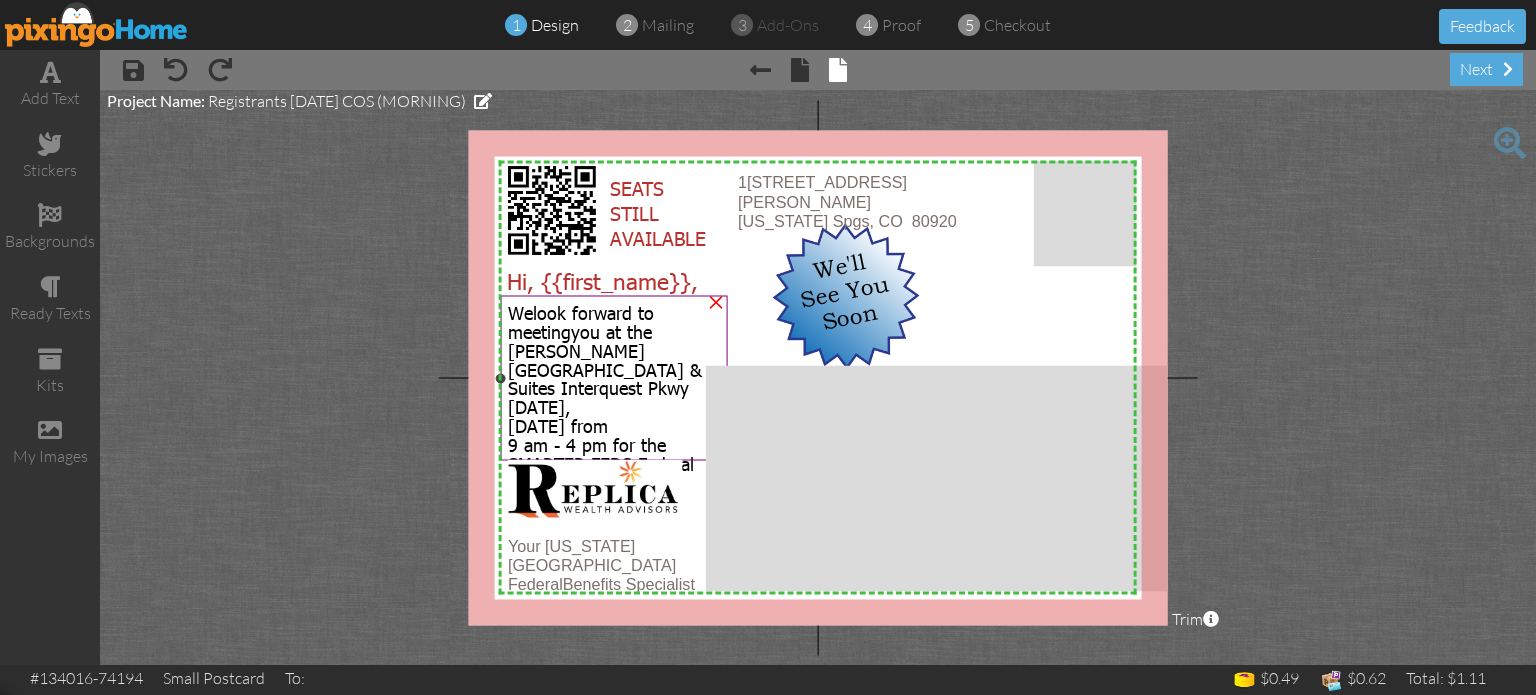 click on "9 am - 4 pm for the SMARTER FEDS Federal Retirement Workshop!" at bounding box center [601, 462] 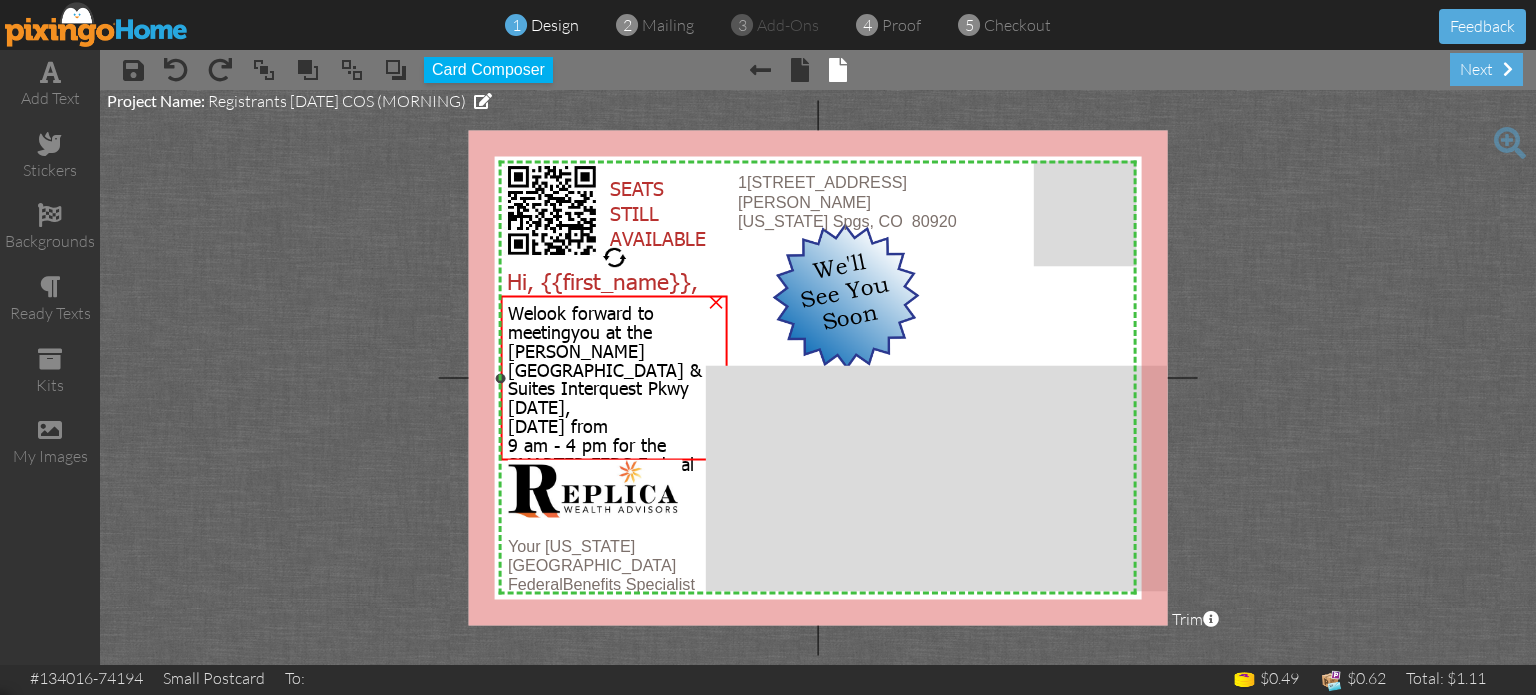 click on "you at the [PERSON_NAME][GEOGRAPHIC_DATA] & Suites Interquest Pkwy [DATE]," at bounding box center [605, 368] 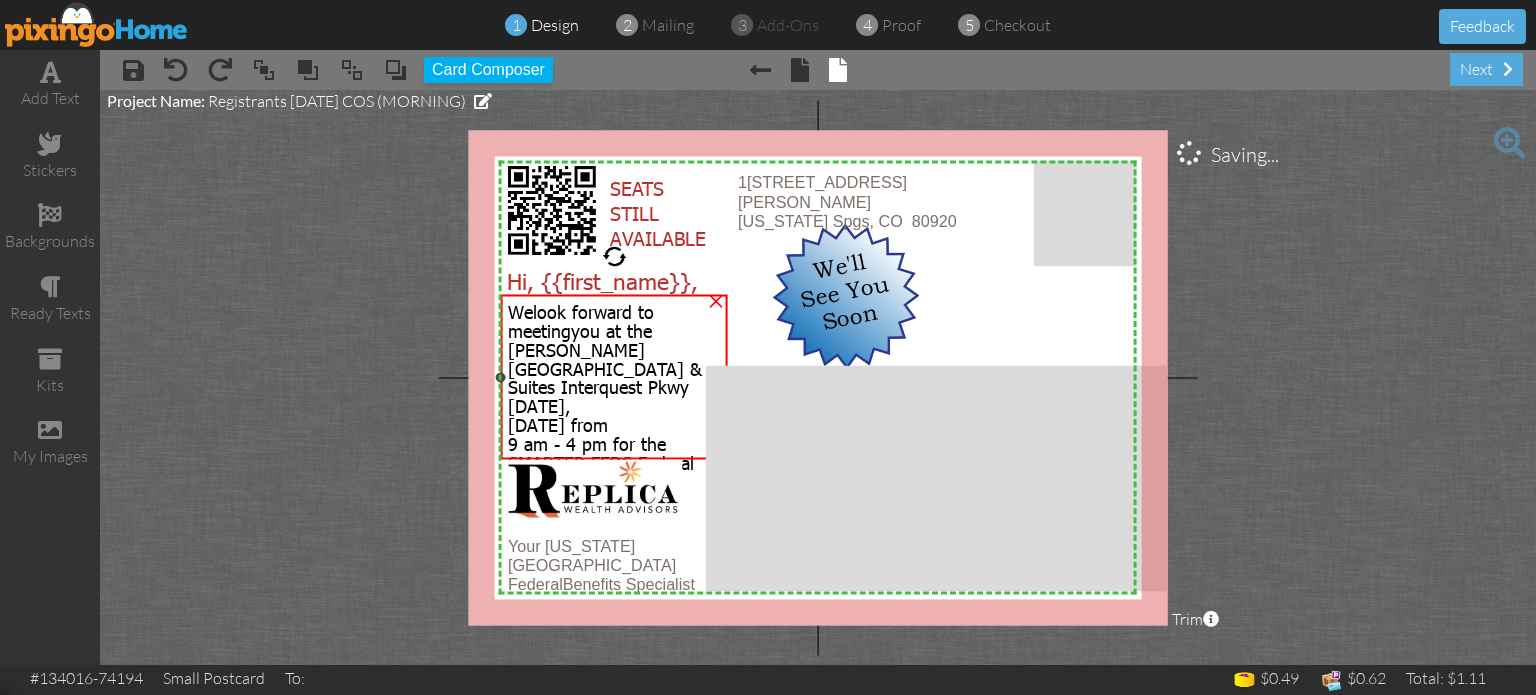 click on "you at the [PERSON_NAME][GEOGRAPHIC_DATA] & Suites Interquest Pkwy [DATE]," at bounding box center [605, 367] 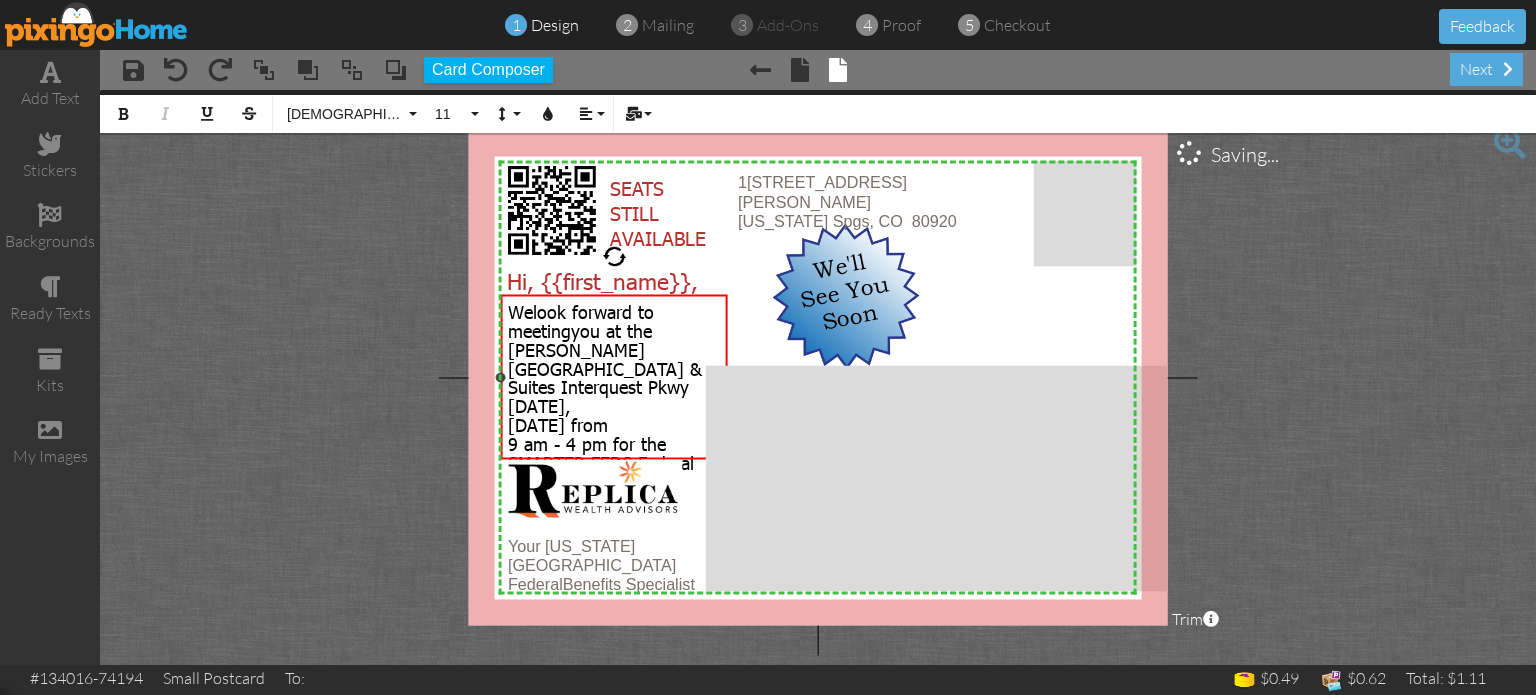 click on "you at the [PERSON_NAME][GEOGRAPHIC_DATA] & Suites Interquest Pkwy [DATE]," at bounding box center [605, 367] 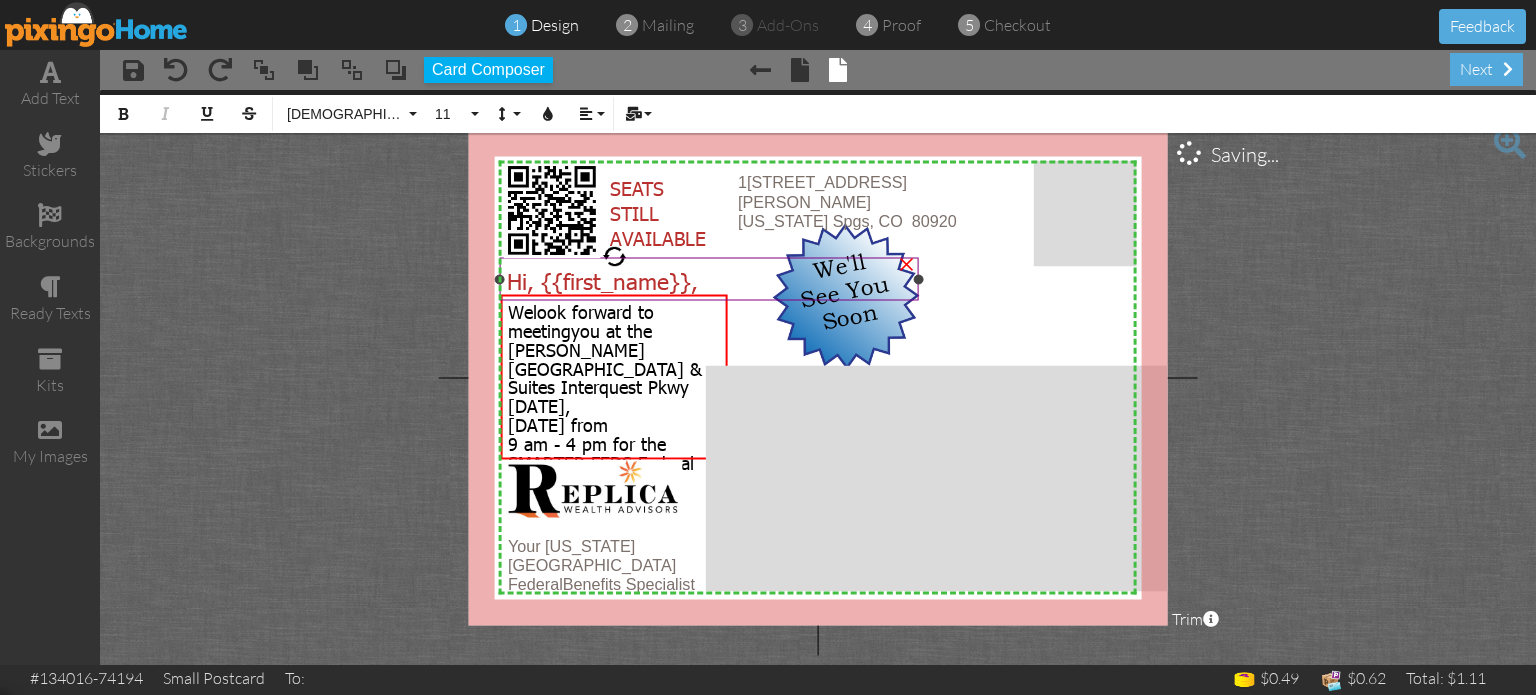 type 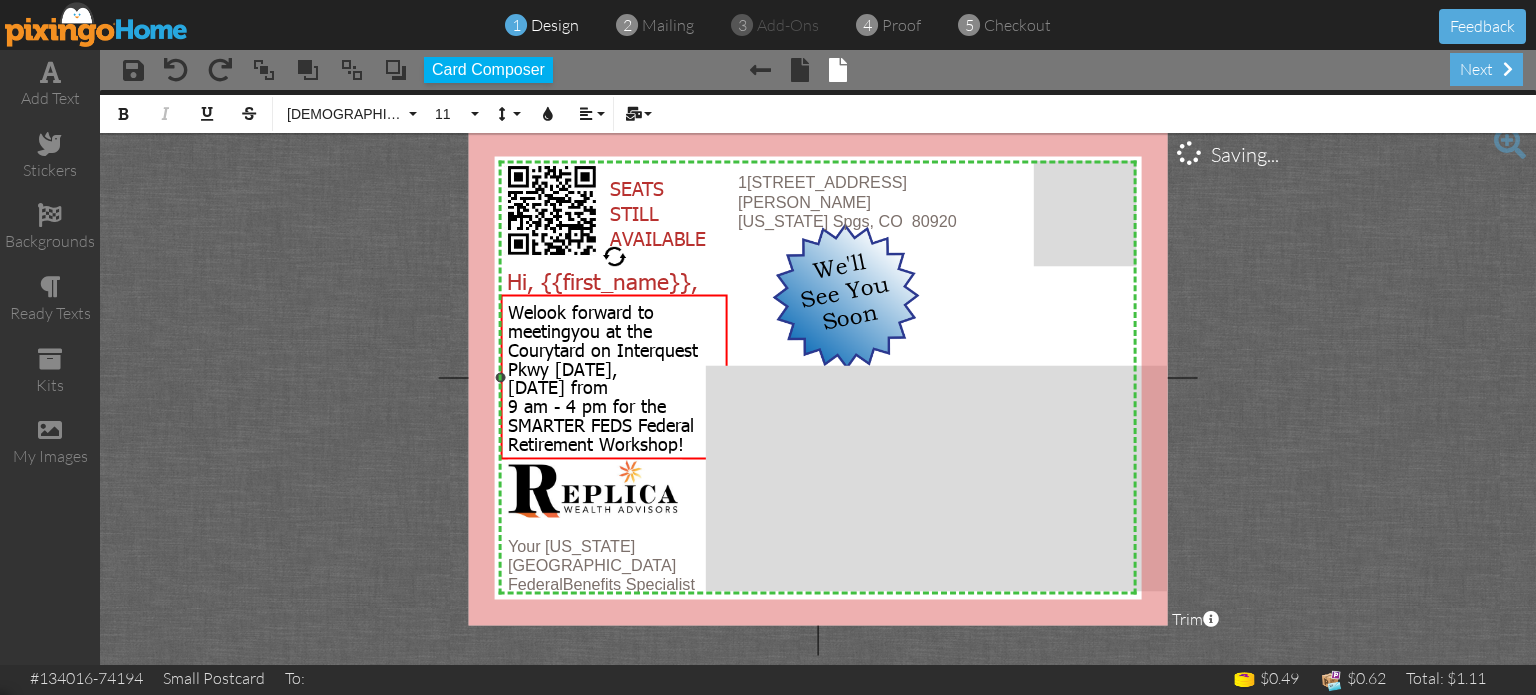 click on "[DATE] from" at bounding box center (558, 386) 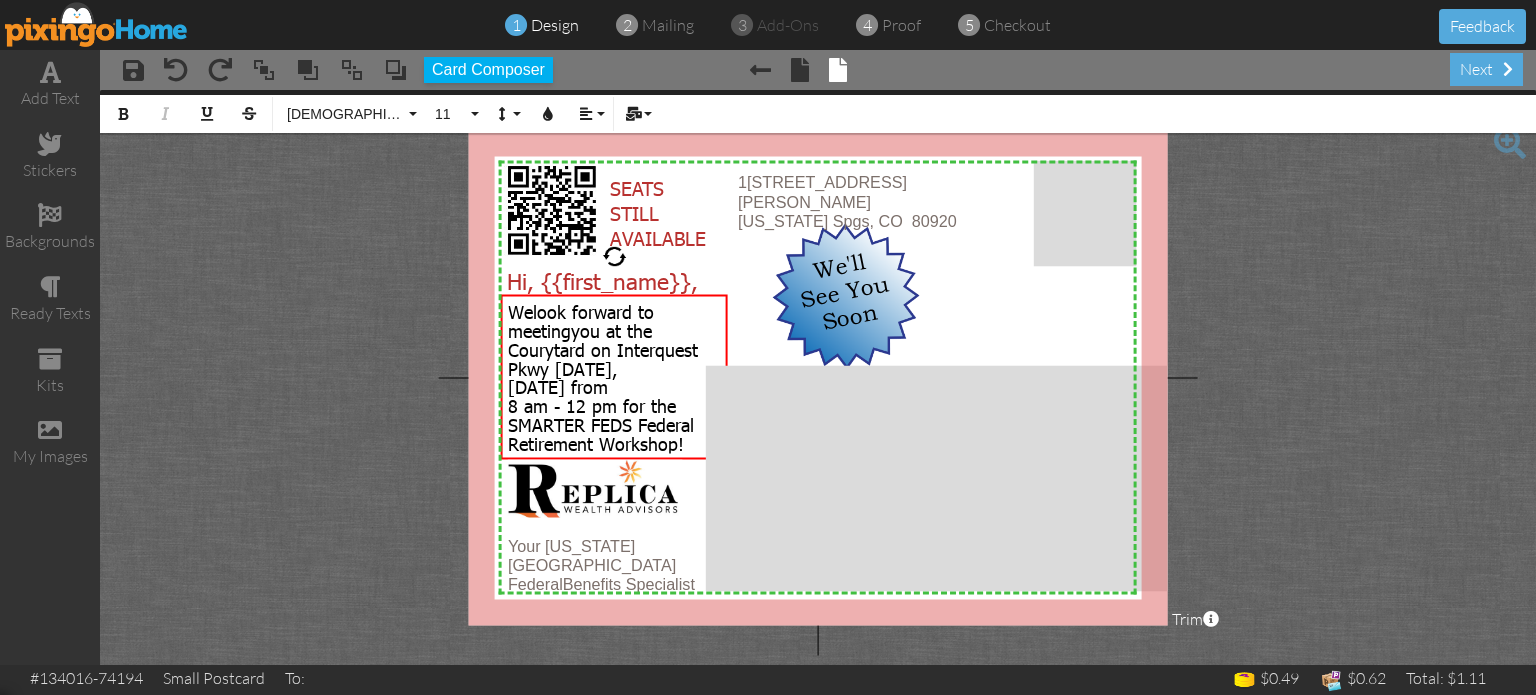 click on "X X X X X X X X X X X X X X X X X X X X X X X X X X X X X X X X X X X X X X X X X X X X X X X X X X X X X X X X X X X X X X X X X X X X X X X X X X X X X X X X X X X X X X X X X X X X X X X X X × × × Your [US_STATE] Springs  Federal  Benefits Specialist × We'll  See You Soon × 1 [STREET_ADDRESS][PERSON_NAME][US_STATE] × SEATS STILL AVAILABLE × Hi, {{first_name}}, × We  look forward to meeting  you at the Courytard on Interquest Pkwy [DATE][DATE]  8 am - 12 pm for the SMARTER FEDS Federal Retirement Workshop!   ×
Bold Italic Underline Strikethrough Tahoma Absolute Adventure Algerian Allure Aphrodite Bouquet Sky Breezy Broadway Cafe Century Comic Sans Contour Copper Courgette Curlz Delight Enchanted First Hand Forte Freestyle Funky Jumps Futura Gamer Gecko Gentoo [US_STATE] Impact [PERSON_NAME] Jelly Jokerman Lato Lemon Sun Lobster Magical Slim" at bounding box center (818, 377) 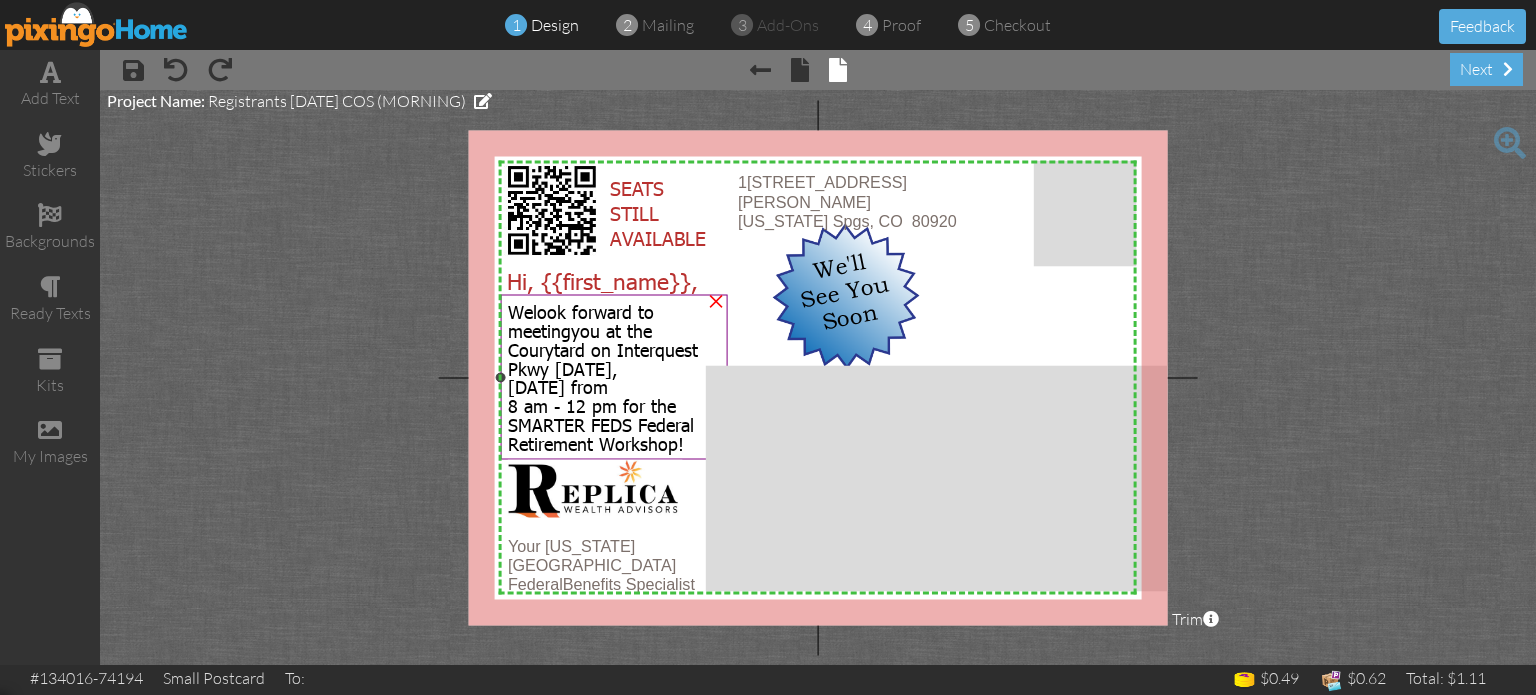 click on "8 am - 12 pm for the SMARTER FEDS Federal Retirement Workshop!" at bounding box center [601, 424] 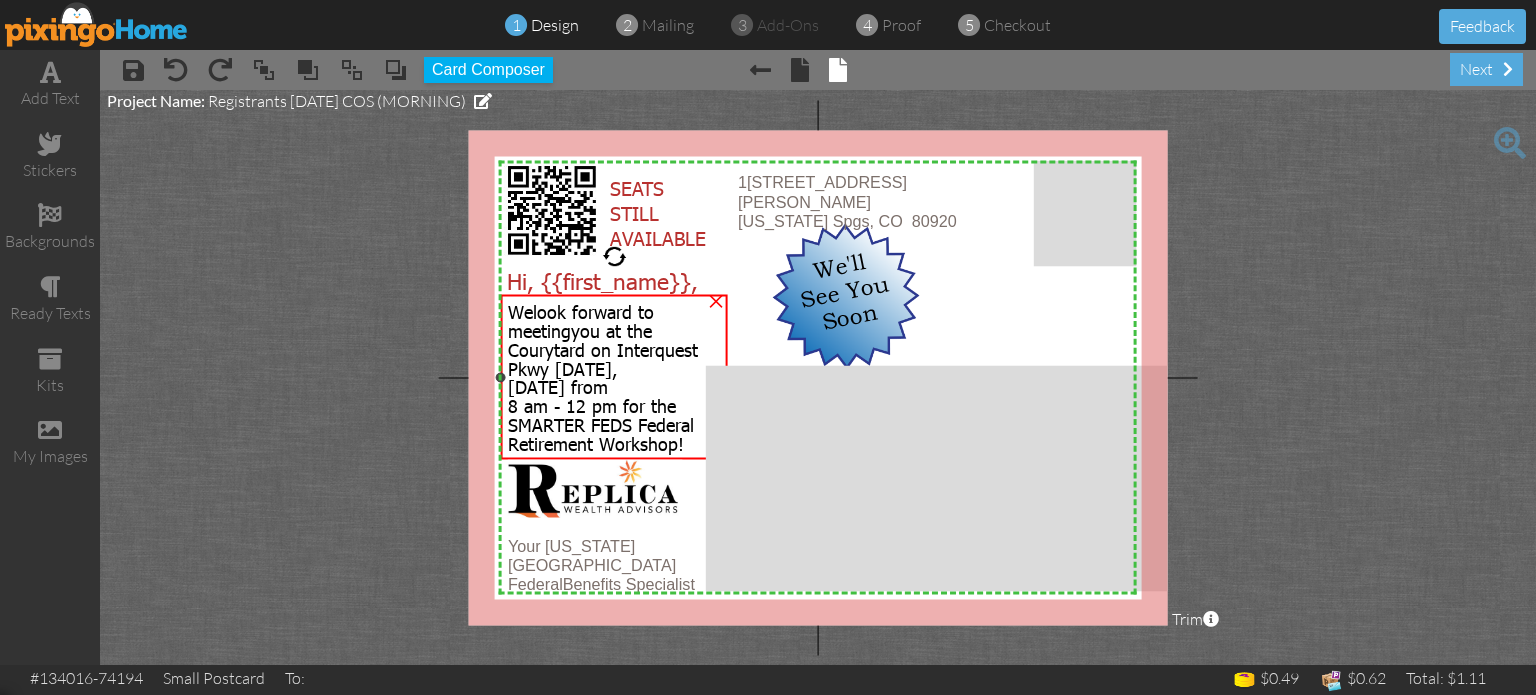click on "8 am - 12 pm for the SMARTER FEDS Federal Retirement Workshop!" at bounding box center [601, 424] 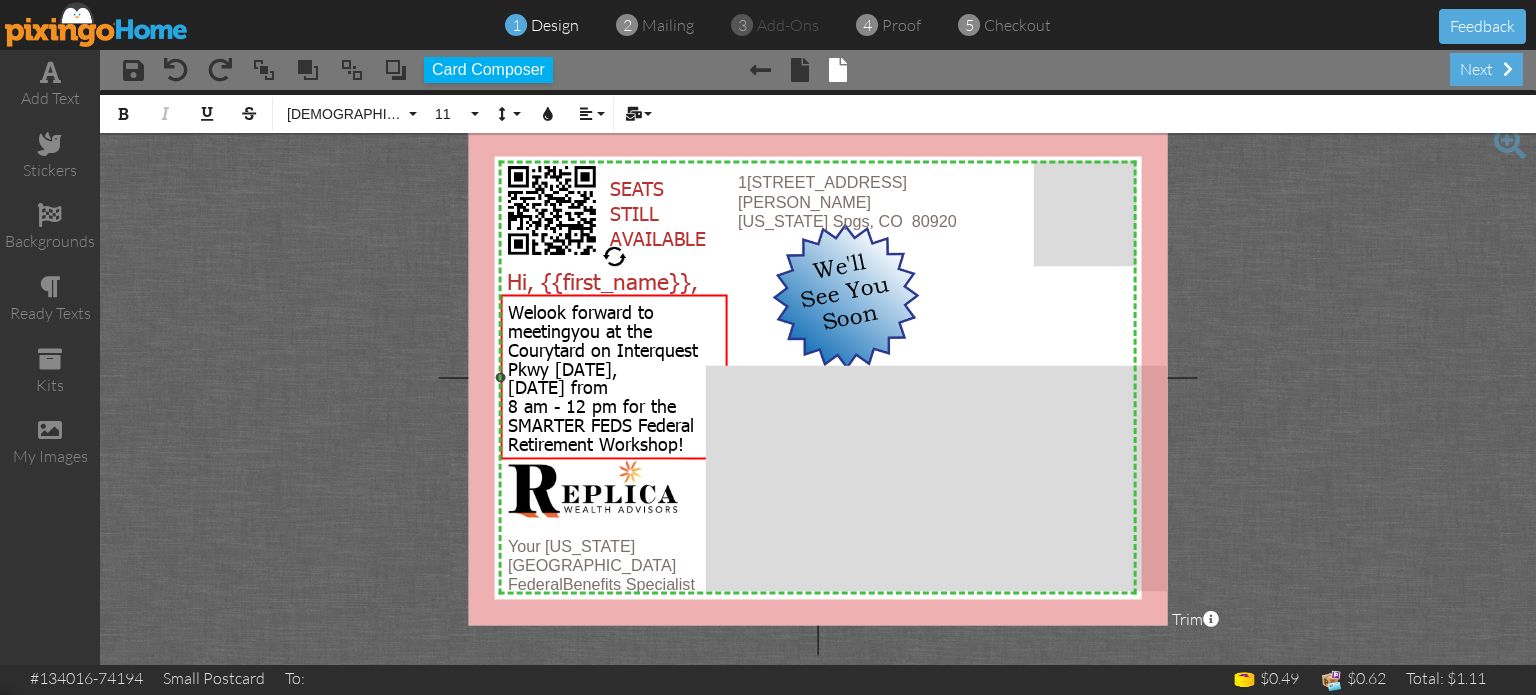 click on "8 am - 12 pm for the SMARTER FEDS Federal Retirement Workshop!" at bounding box center [601, 424] 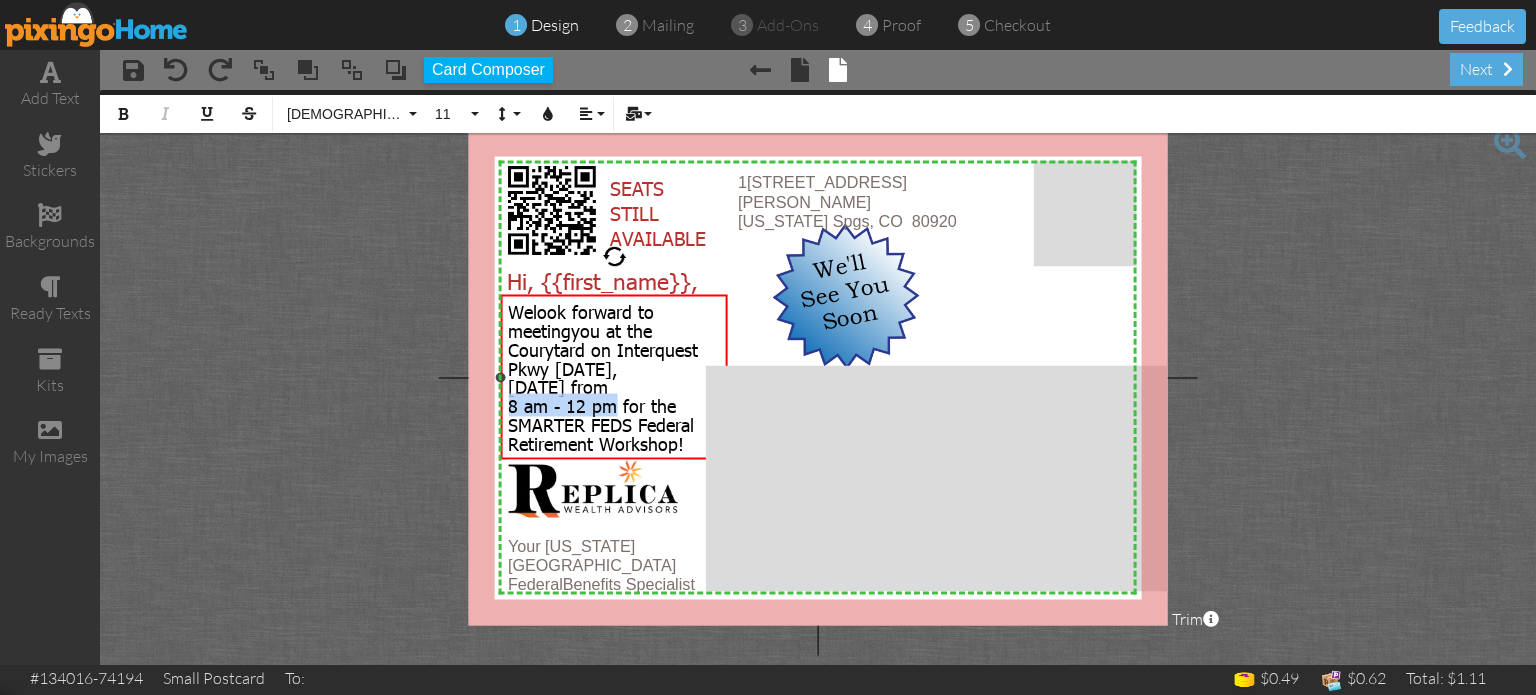drag, startPoint x: 509, startPoint y: 402, endPoint x: 609, endPoint y: 406, distance: 100.07997 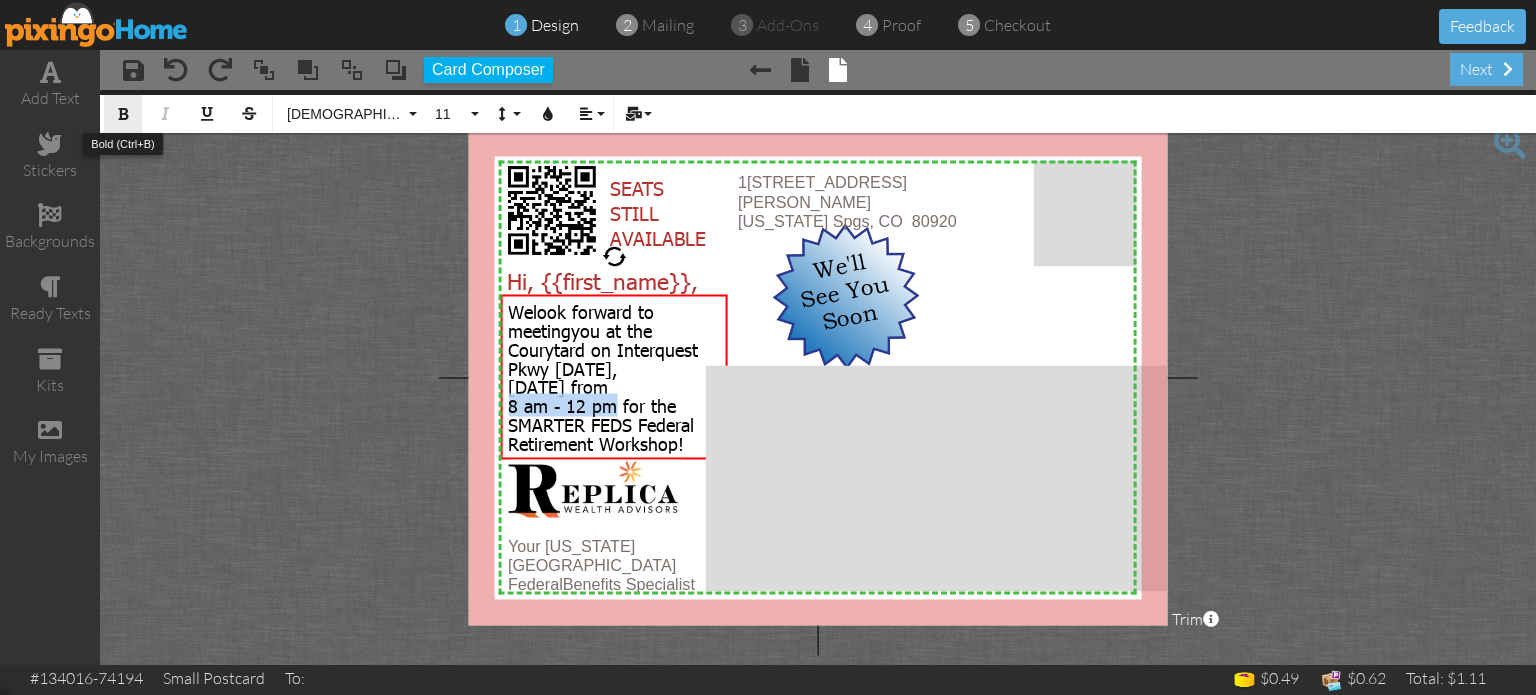 click at bounding box center (123, 114) 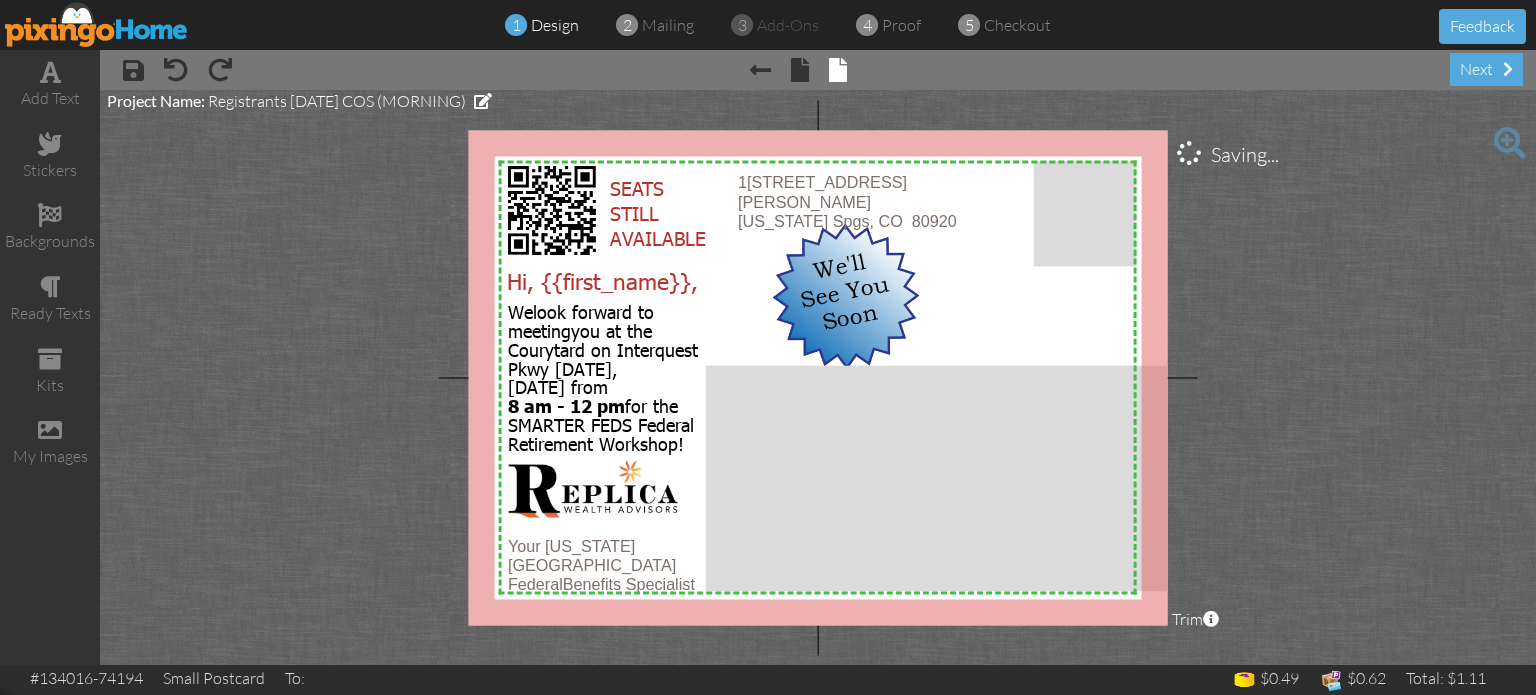 click on "X X X X X X X X X X X X X X X X X X X X X X X X X X X X X X X X X X X X X X X X X X X X X X X X X X X X X X X X X X X X X X X X X X X X X X X X X X X X X X X X X X X X X X X X X X X X X X X X X × × × Your [US_STATE] Springs  Federal  Benefits Specialist × We'll  See You Soon × 1 [STREET_ADDRESS][PERSON_NAME][US_STATE] × SEATS STILL AVAILABLE × Hi, {{first_name}}, × We  look forward to meeting  you at the Courytard on Interquest Pkwy [DATE][DATE]  8 am - 12 pm  for the SMARTER FEDS Federal Retirement Workshop!   ×
Saving...
Project Name:
Registrants [DATE] COS (MORNING)
Trim
×
About the red and green reference lines
green dashed line" at bounding box center [818, 377] 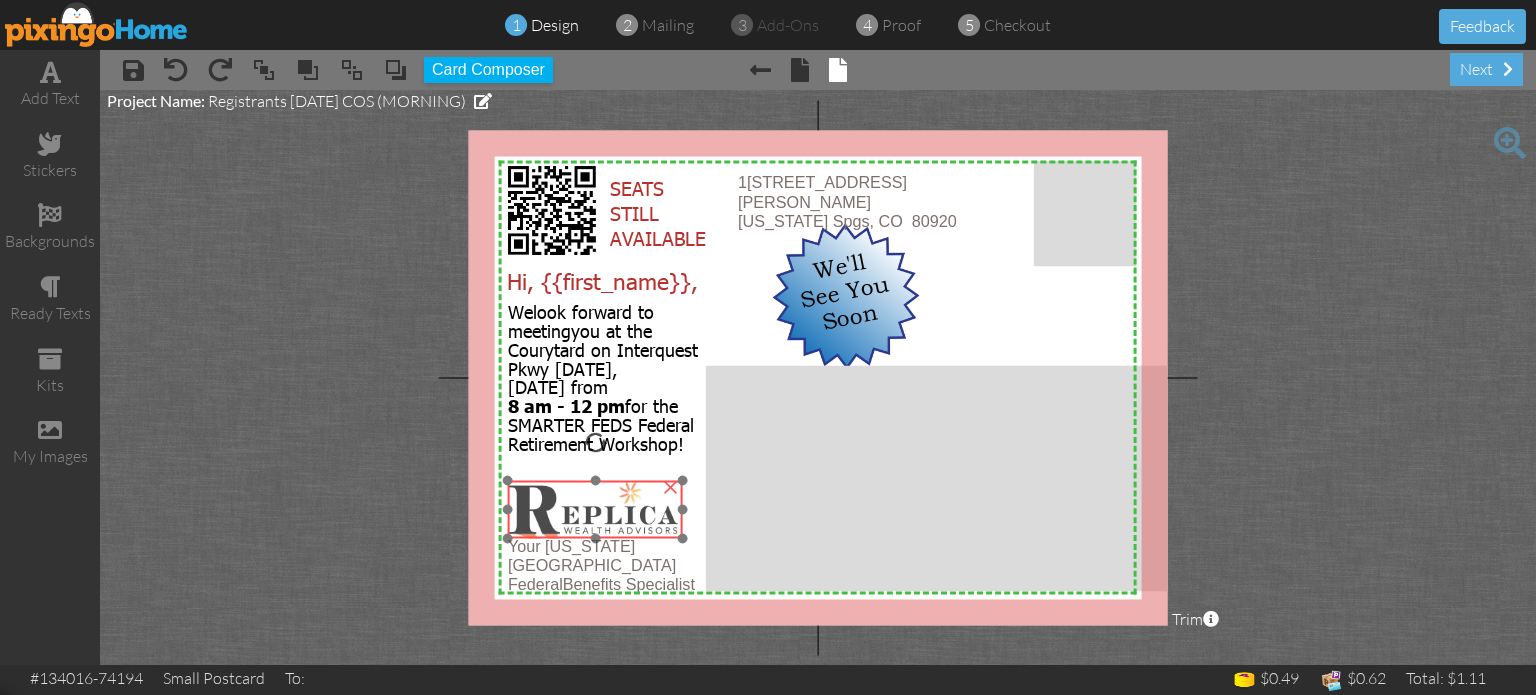 drag, startPoint x: 607, startPoint y: 493, endPoint x: 607, endPoint y: 514, distance: 21 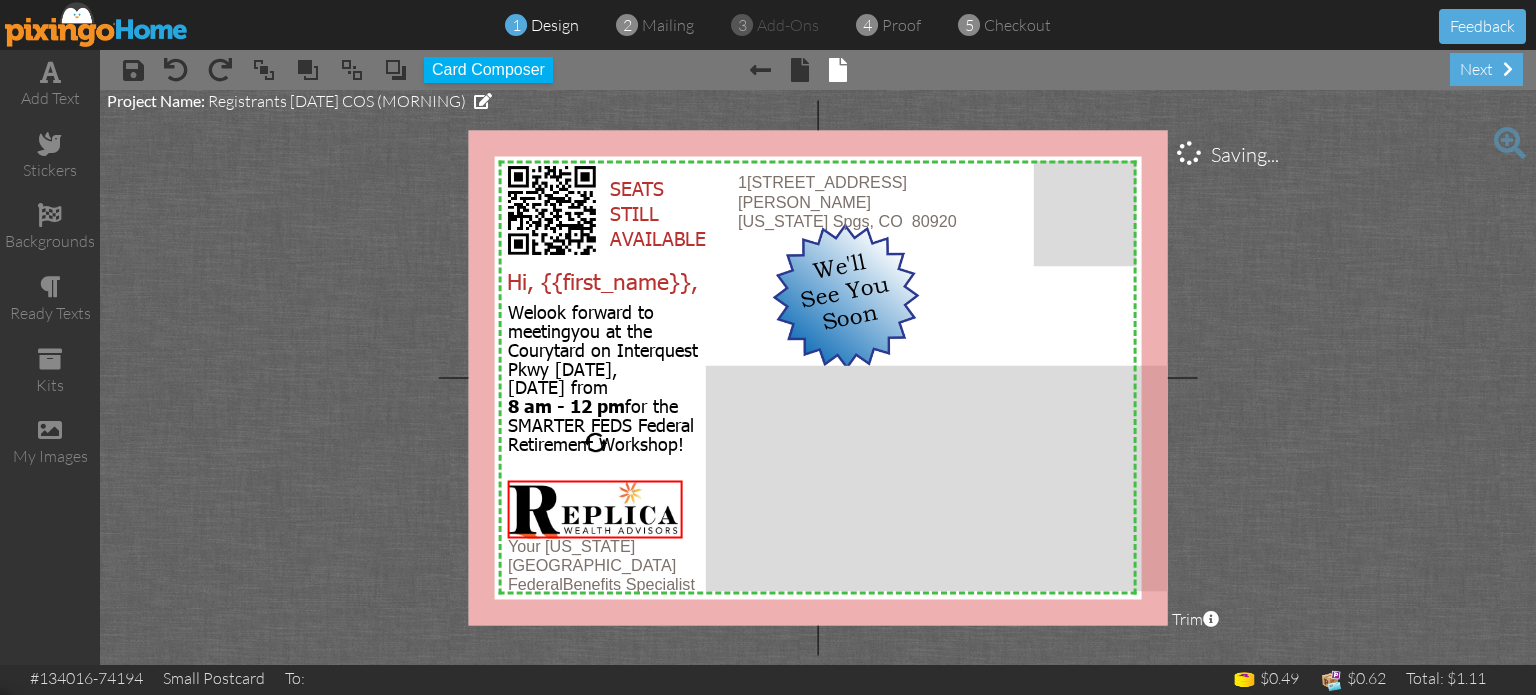 click on "X X X X X X X X X X X X X X X X X X X X X X X X X X X X X X X X X X X X X X X X X X X X X X X X X X X X X X X X X X X X X X X X X X X X X X X X X X X X X X X X X X X X X X X X X X X X X X X X X × × × Your [US_STATE] Springs  Federal  Benefits Specialist × We'll  See You Soon × 1 [STREET_ADDRESS][PERSON_NAME][US_STATE] × SEATS STILL AVAILABLE × Hi, {{first_name}}, × We  look forward to meeting  you at the Courytard on Interquest Pkwy [DATE][DATE]  8 am - 12 pm  for the SMARTER FEDS Federal Retirement Workshop!   ×
Saving...
Project Name:
Registrants [DATE] COS (MORNING)
Trim
×
About the red and green reference lines
green dashed line" at bounding box center [818, 377] 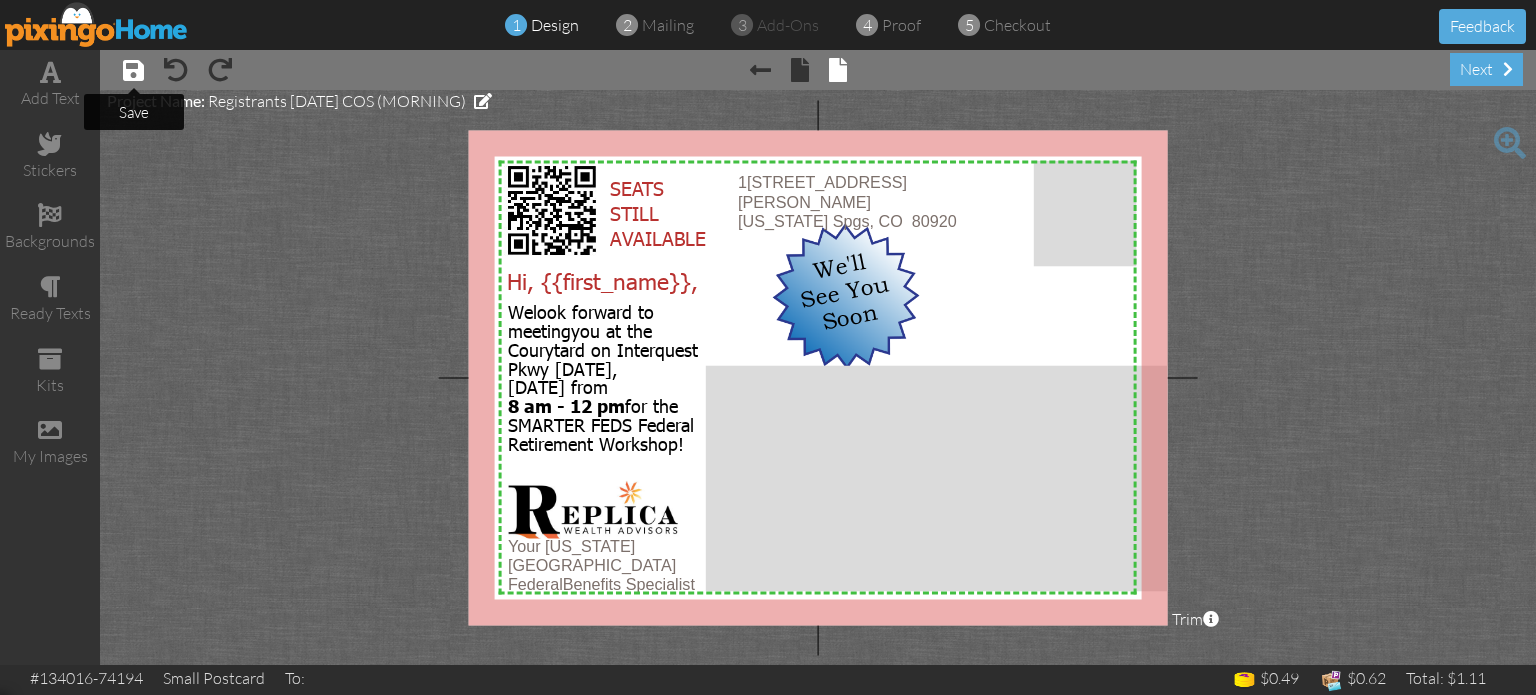 click at bounding box center [133, 70] 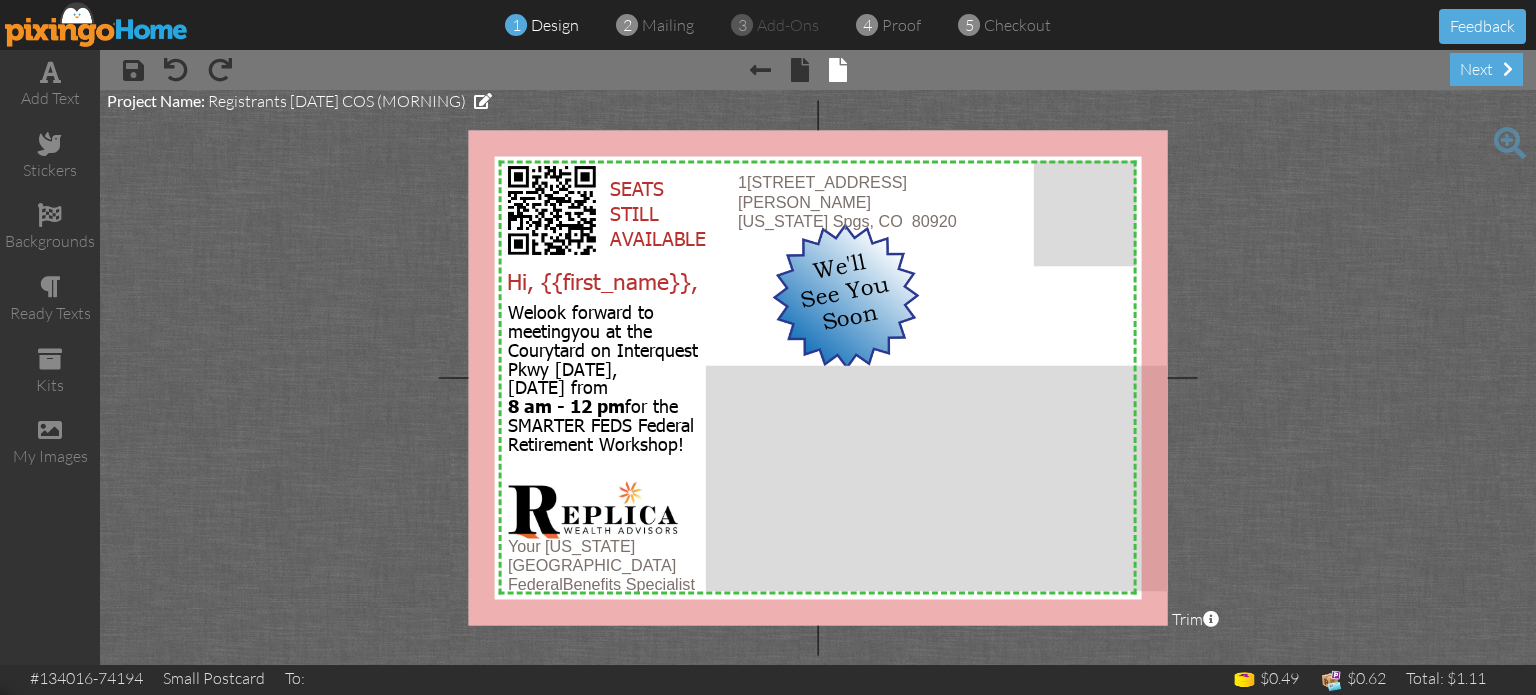 click at bounding box center (97, 24) 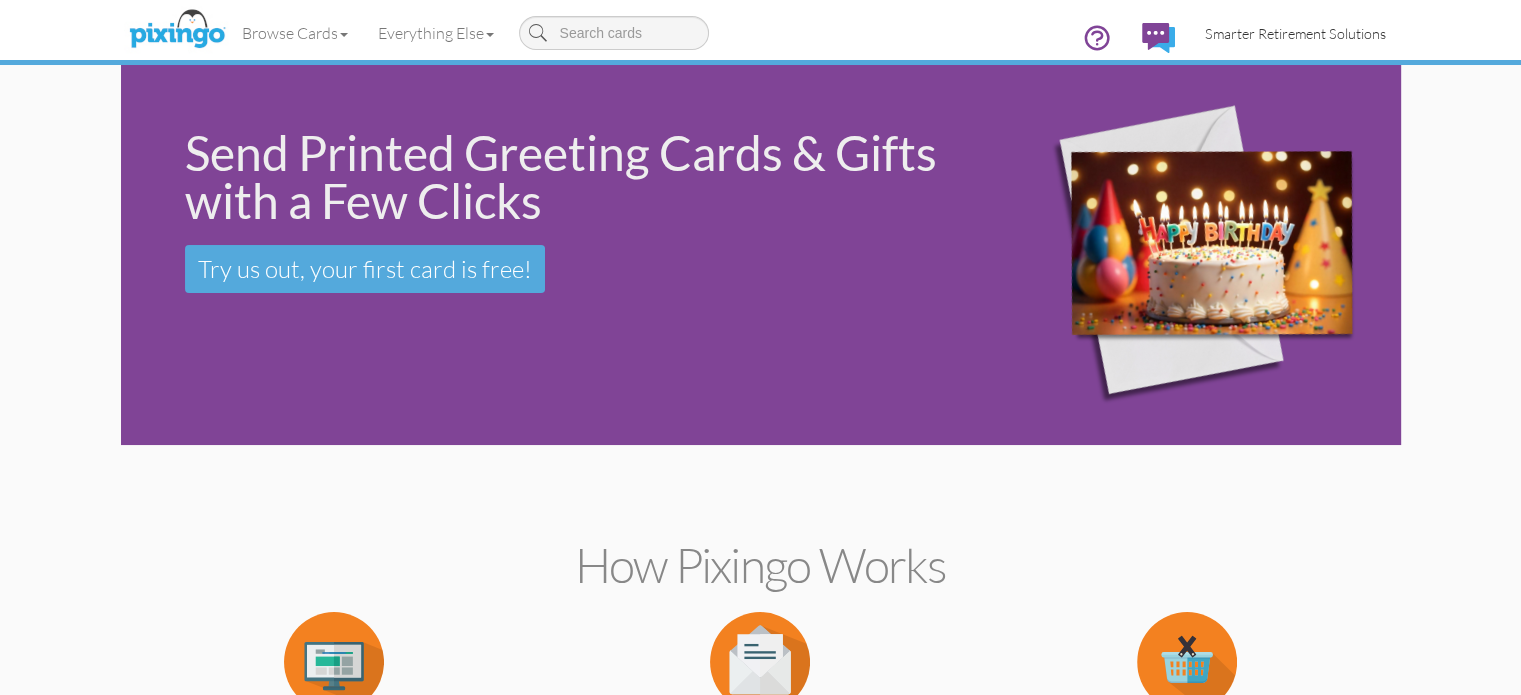 click on "Smarter Retirement Solutions" at bounding box center (1295, 33) 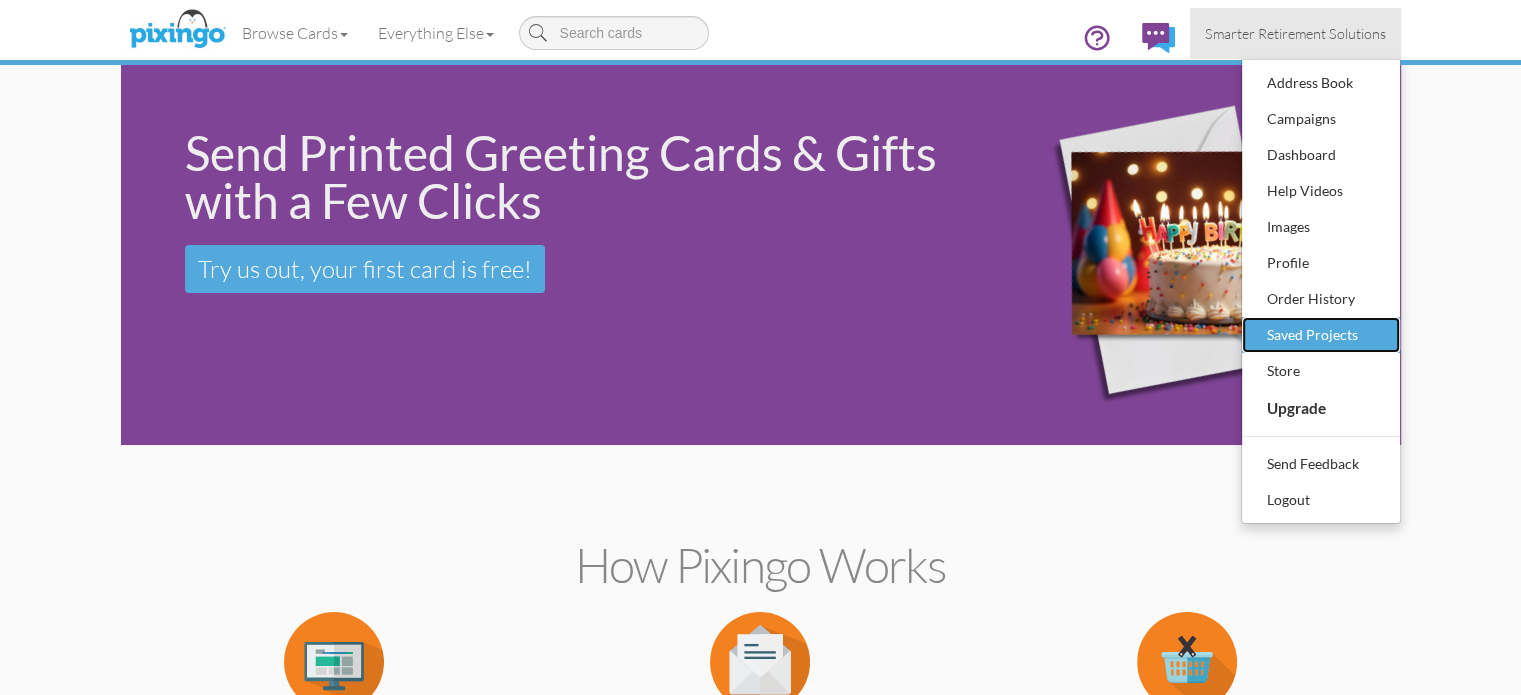 click on "Saved Projects" at bounding box center [1321, 335] 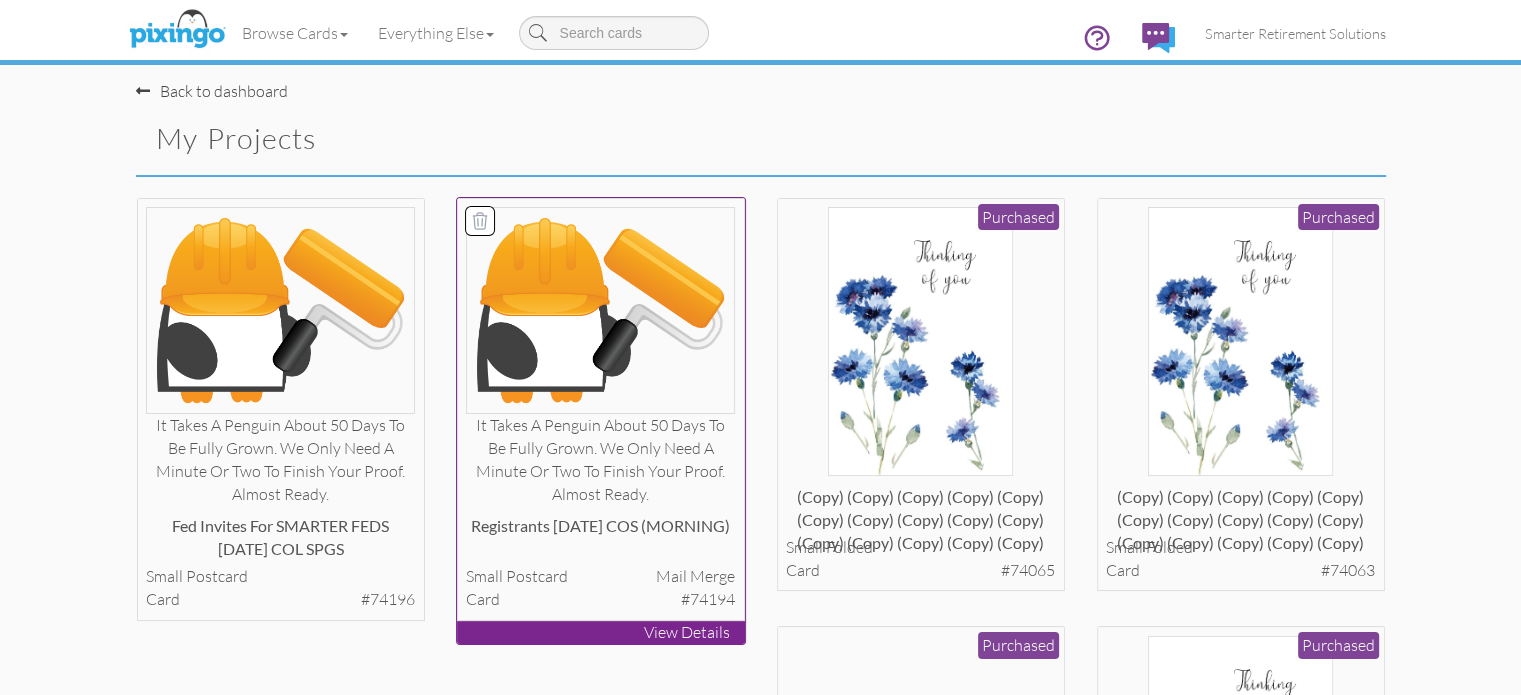 click on "Registrants [DATE] COS (MORNING)" at bounding box center [600, 535] 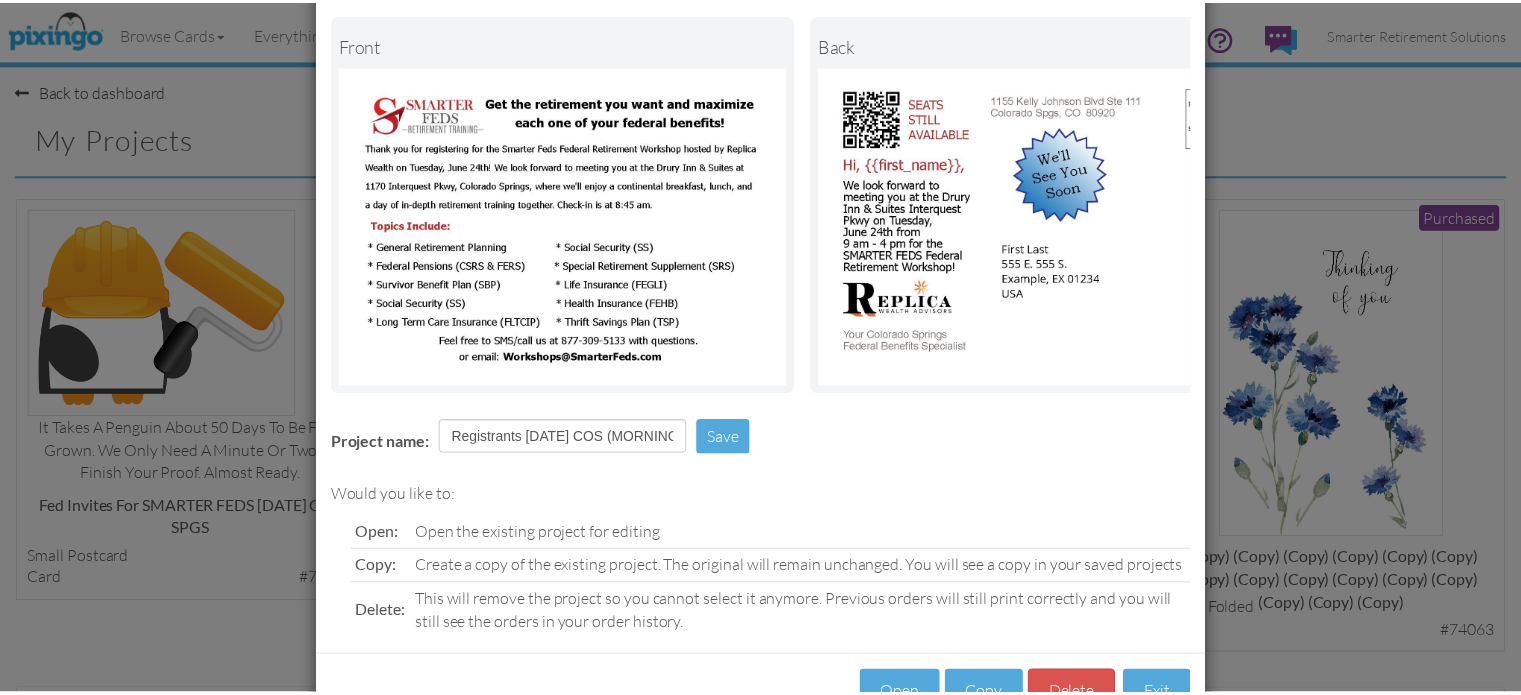 scroll, scrollTop: 177, scrollLeft: 0, axis: vertical 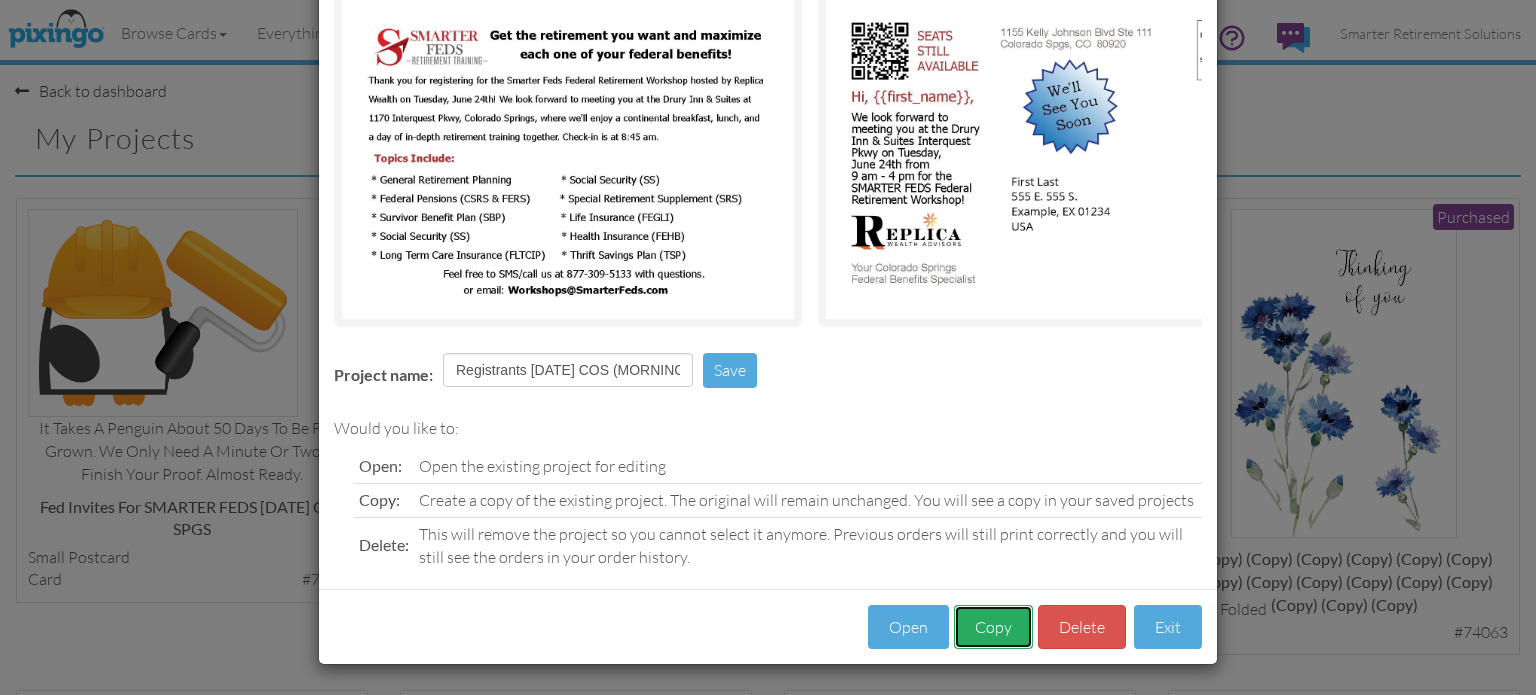 click on "Copy" at bounding box center [993, 627] 